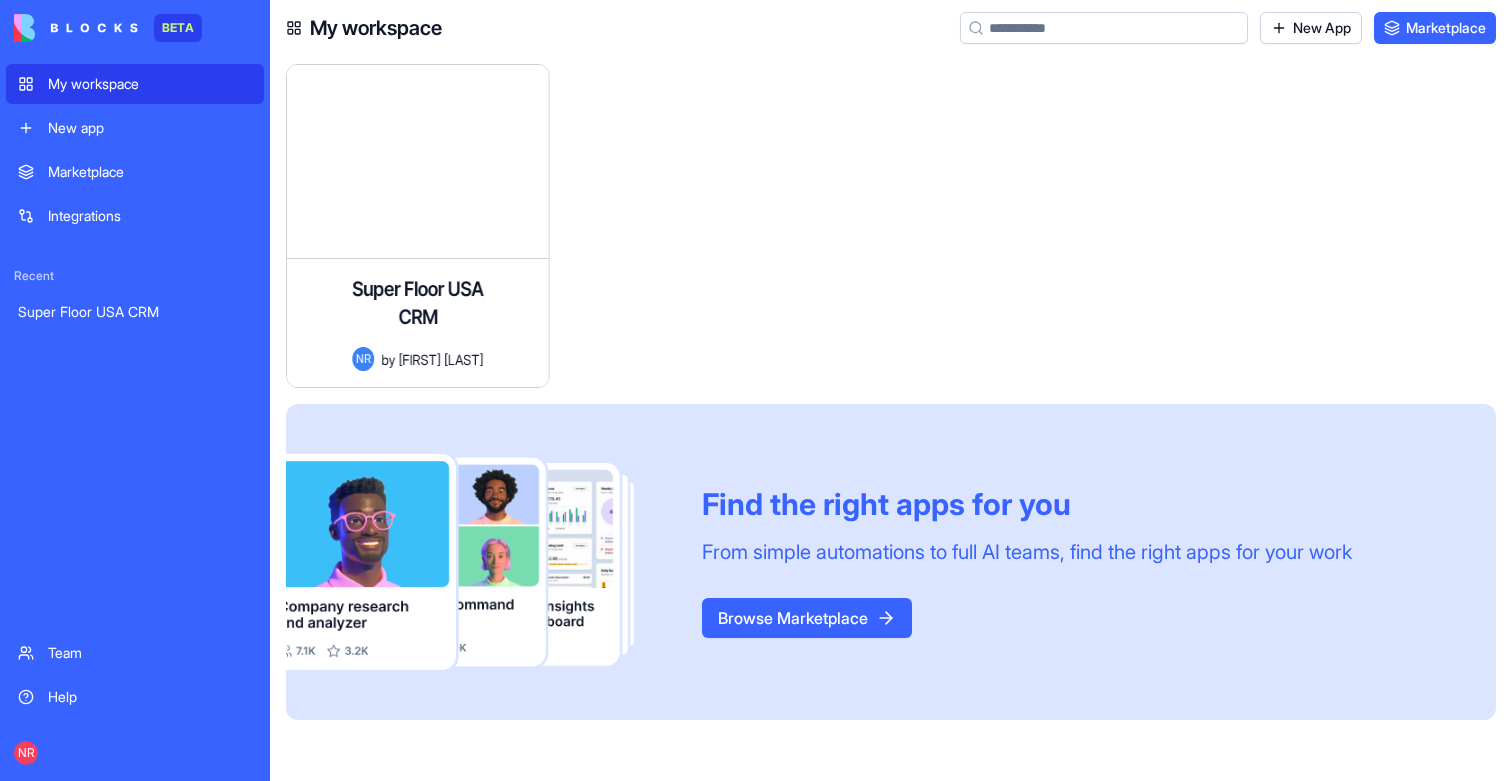 scroll, scrollTop: 0, scrollLeft: 0, axis: both 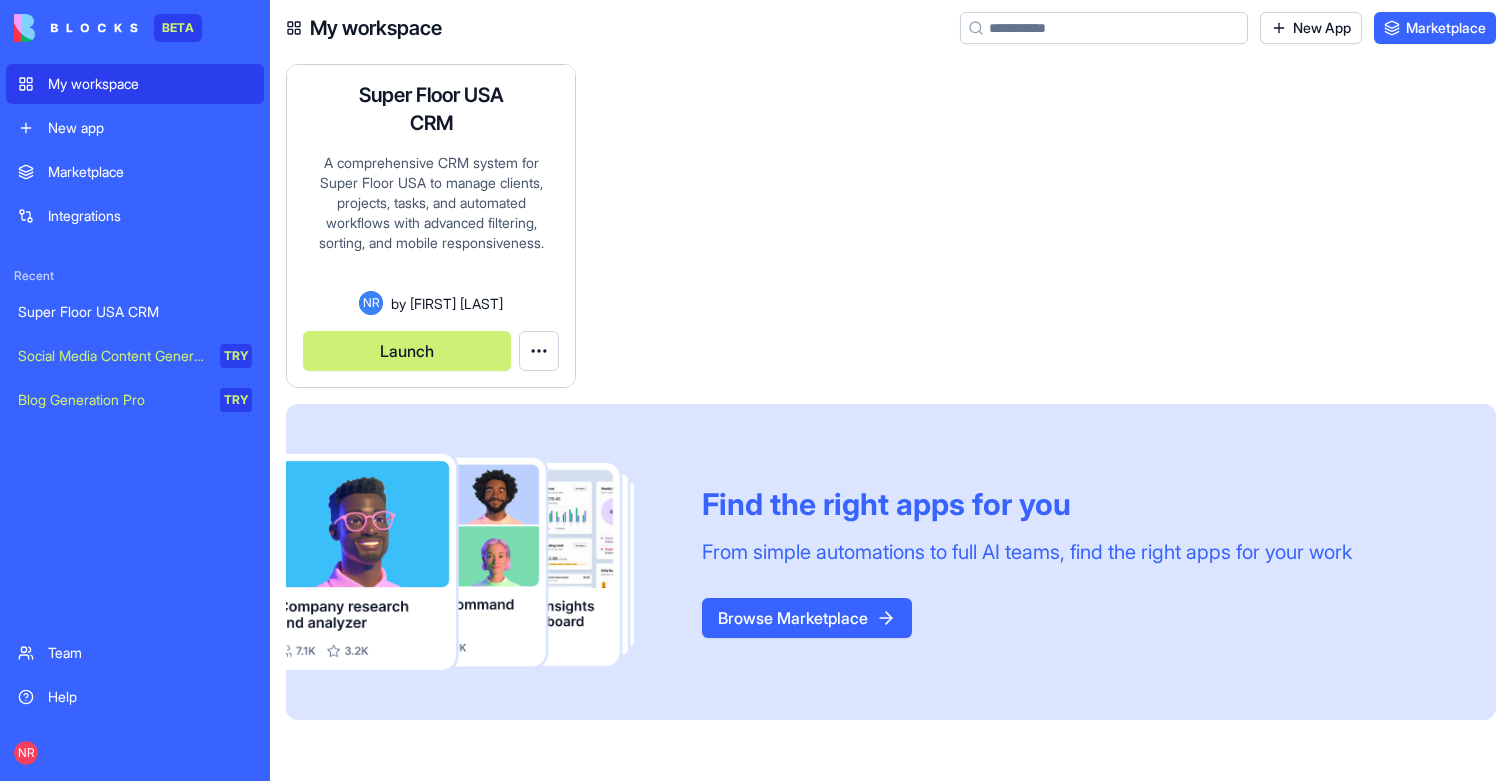 click on "Launch" at bounding box center [407, 351] 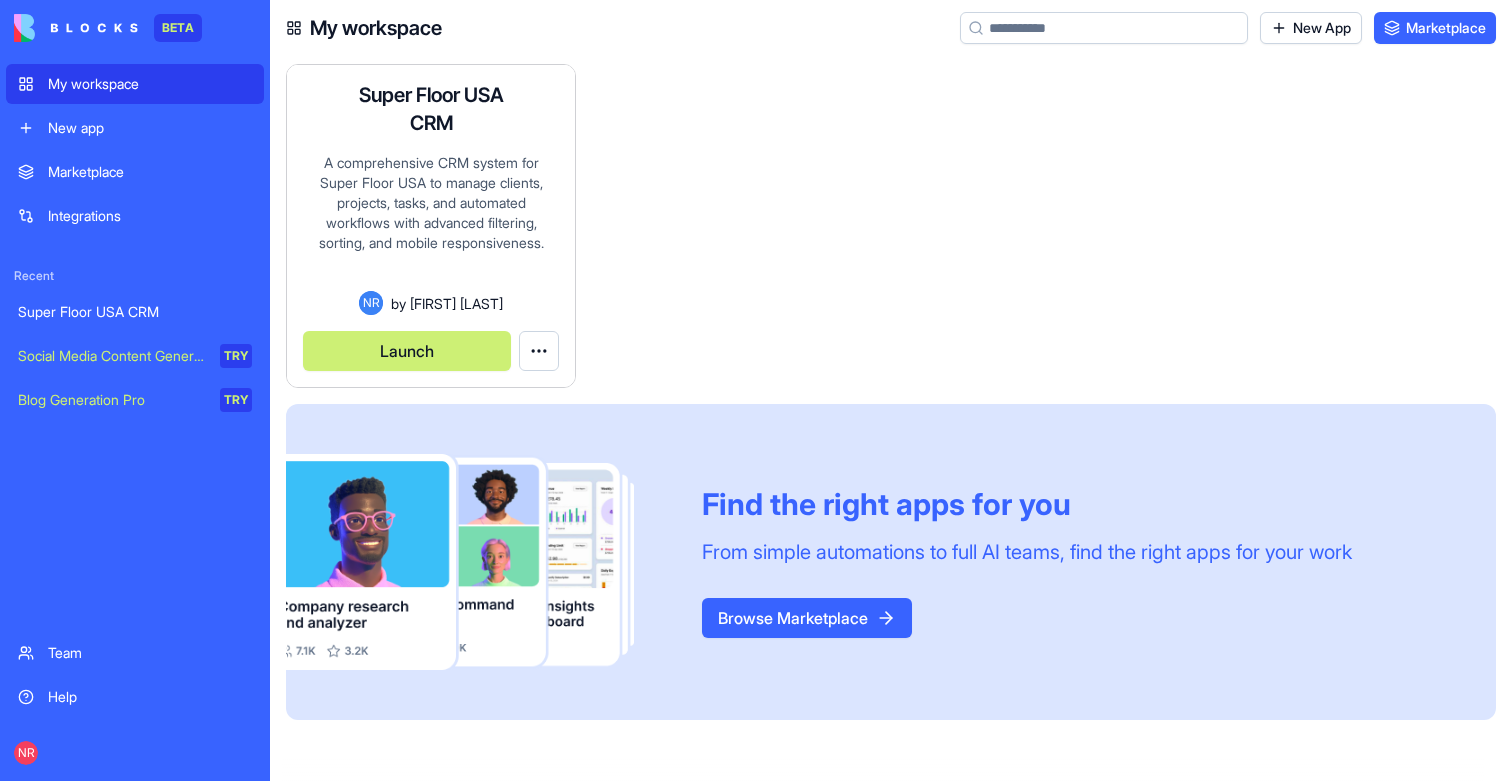 scroll, scrollTop: 0, scrollLeft: 0, axis: both 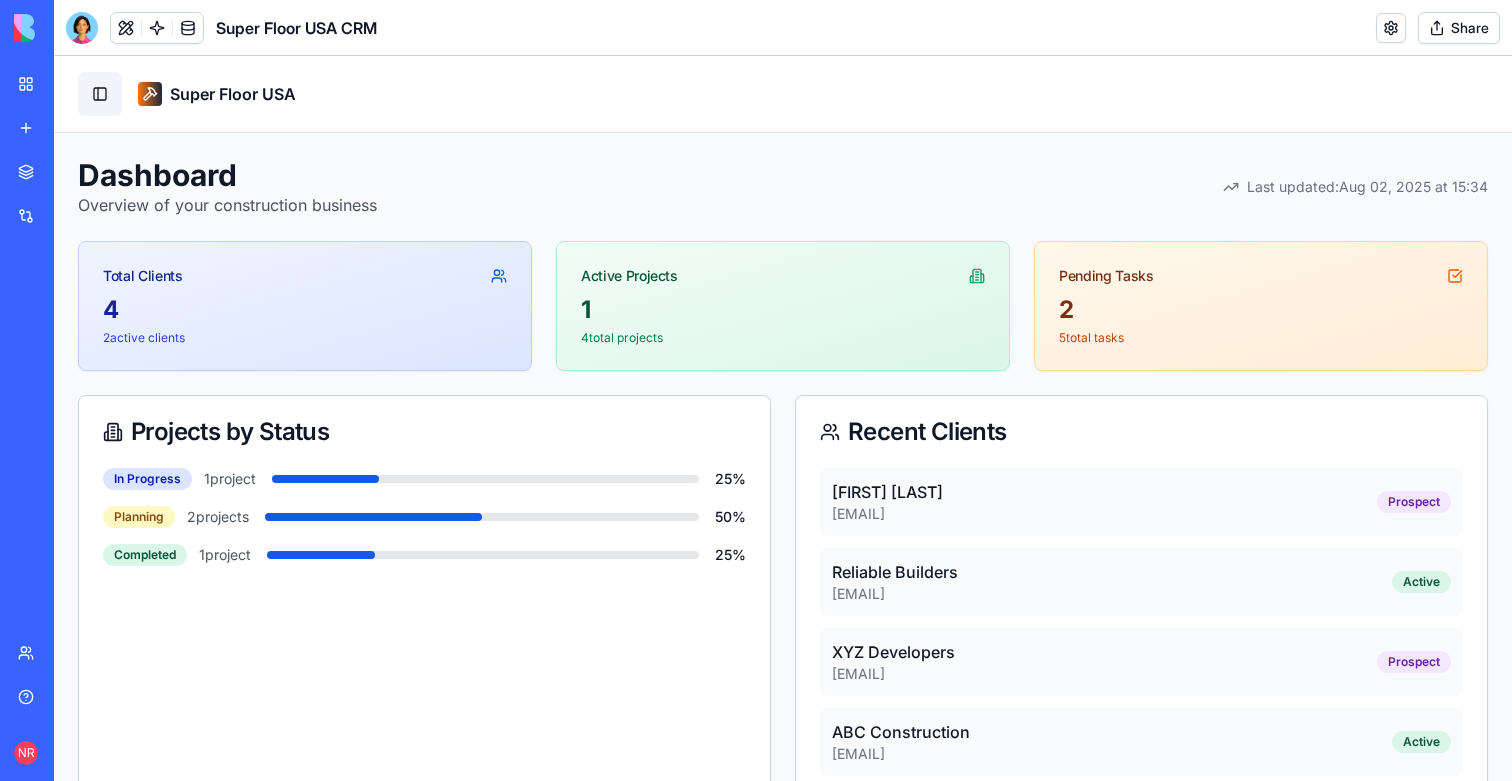 click on "Toggle Sidebar" at bounding box center (100, 94) 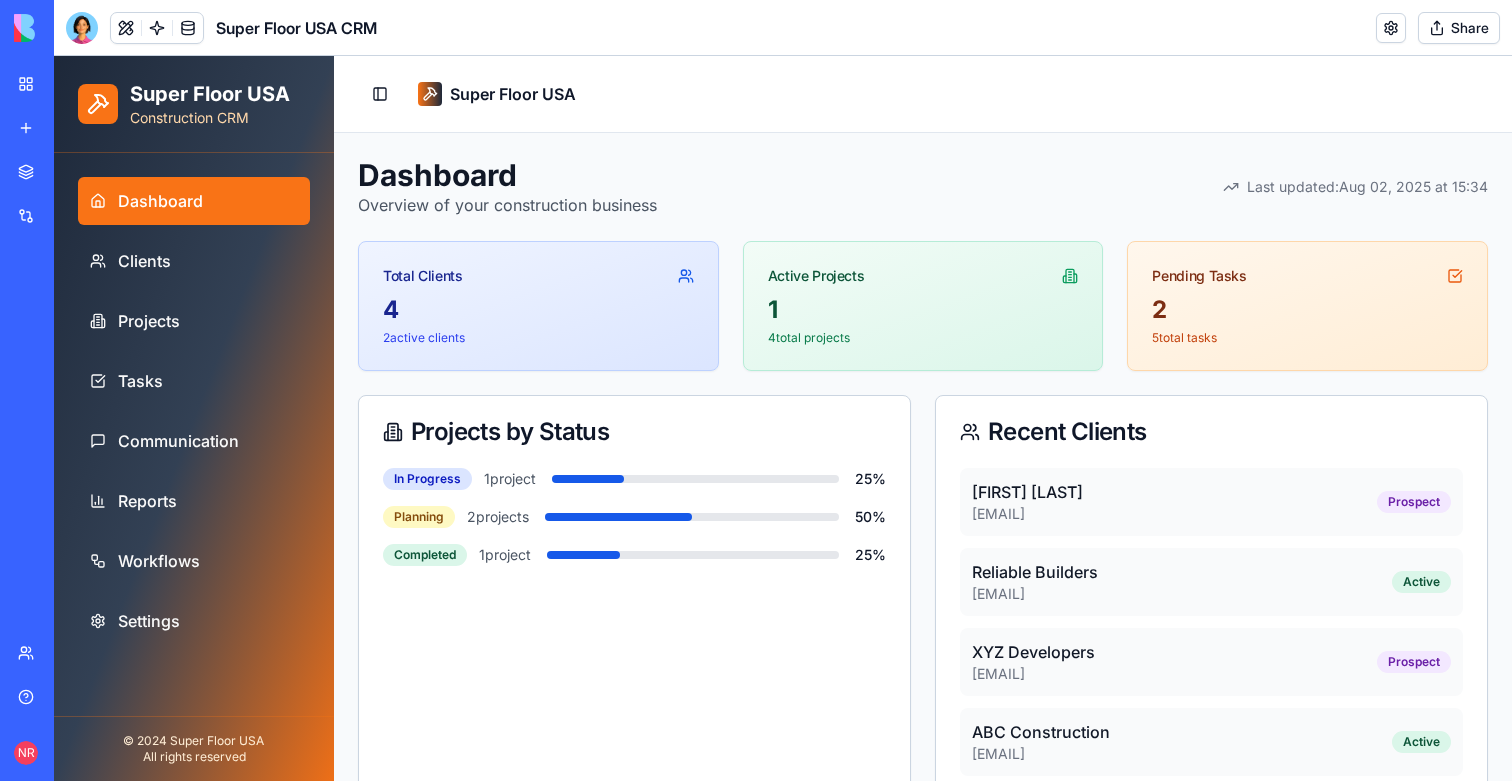 type 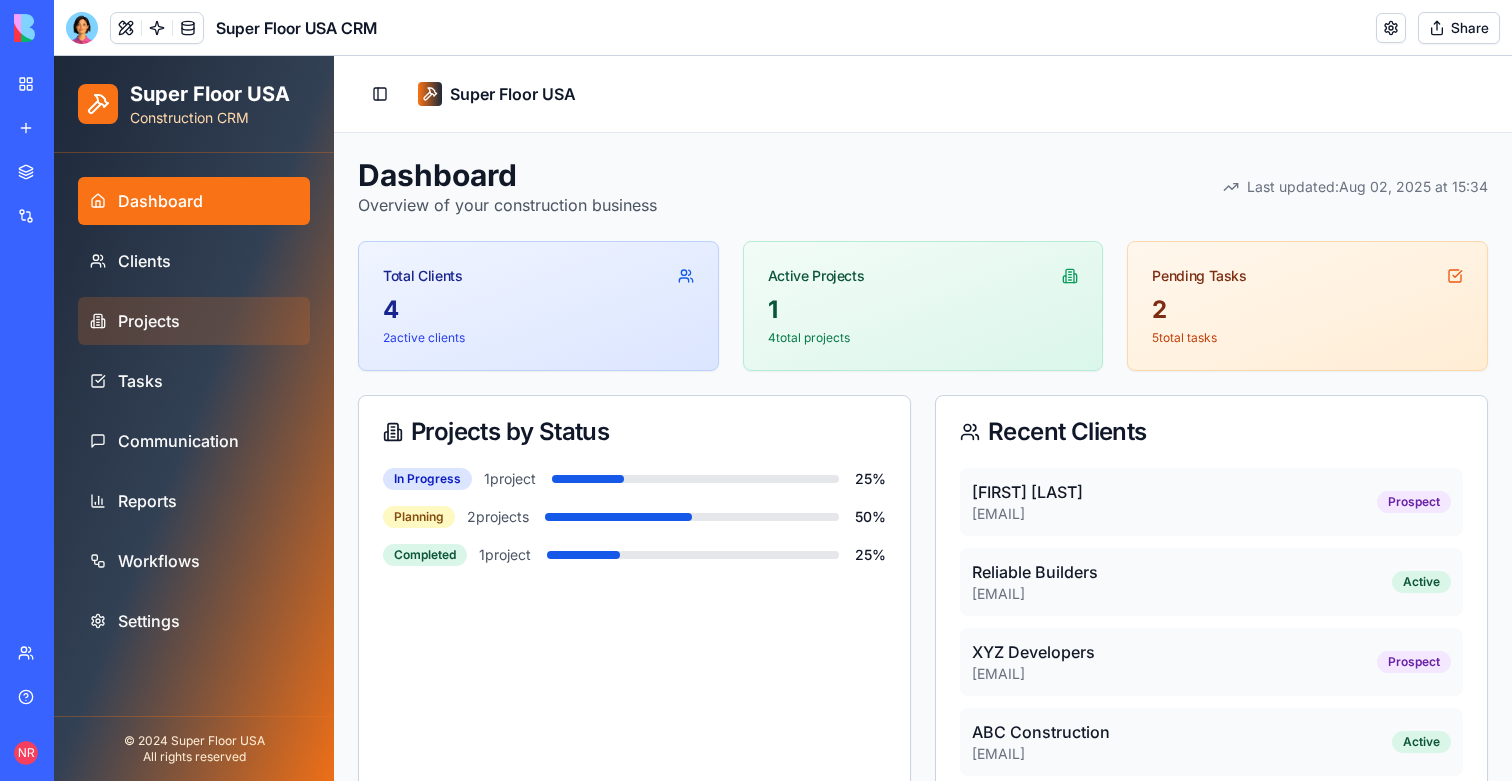 click on "Projects" at bounding box center (194, 321) 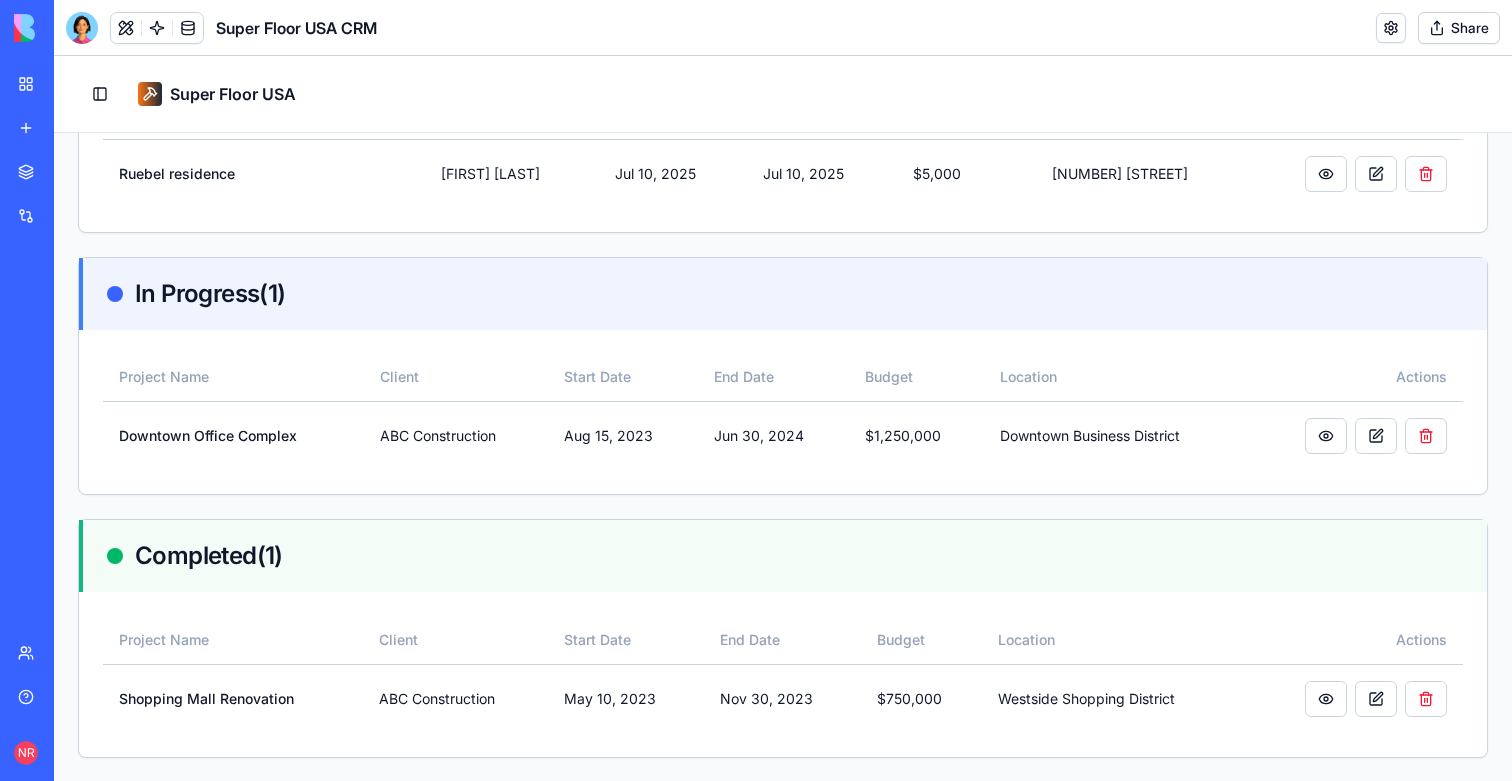 scroll, scrollTop: 0, scrollLeft: 0, axis: both 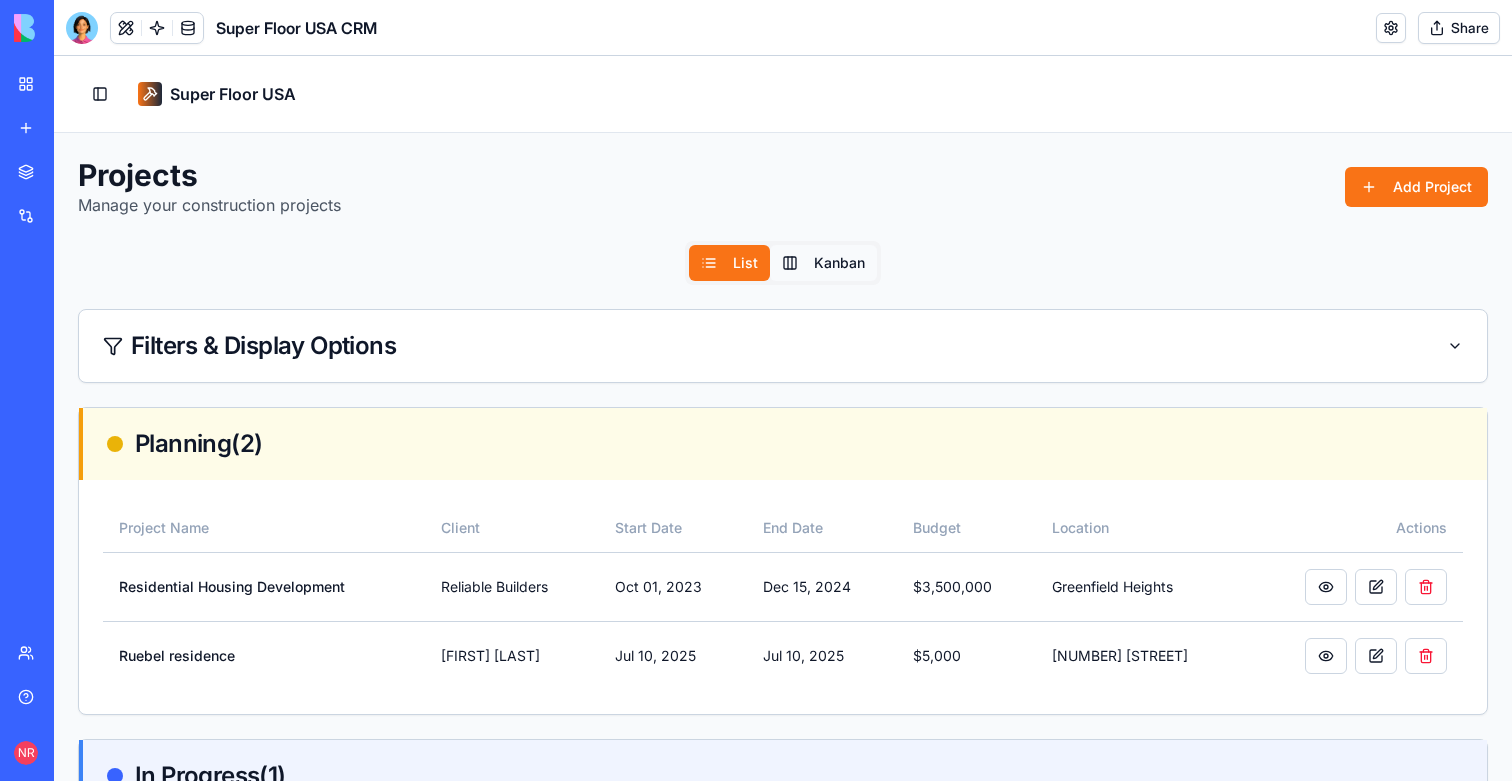 click on "Kanban" at bounding box center (823, 263) 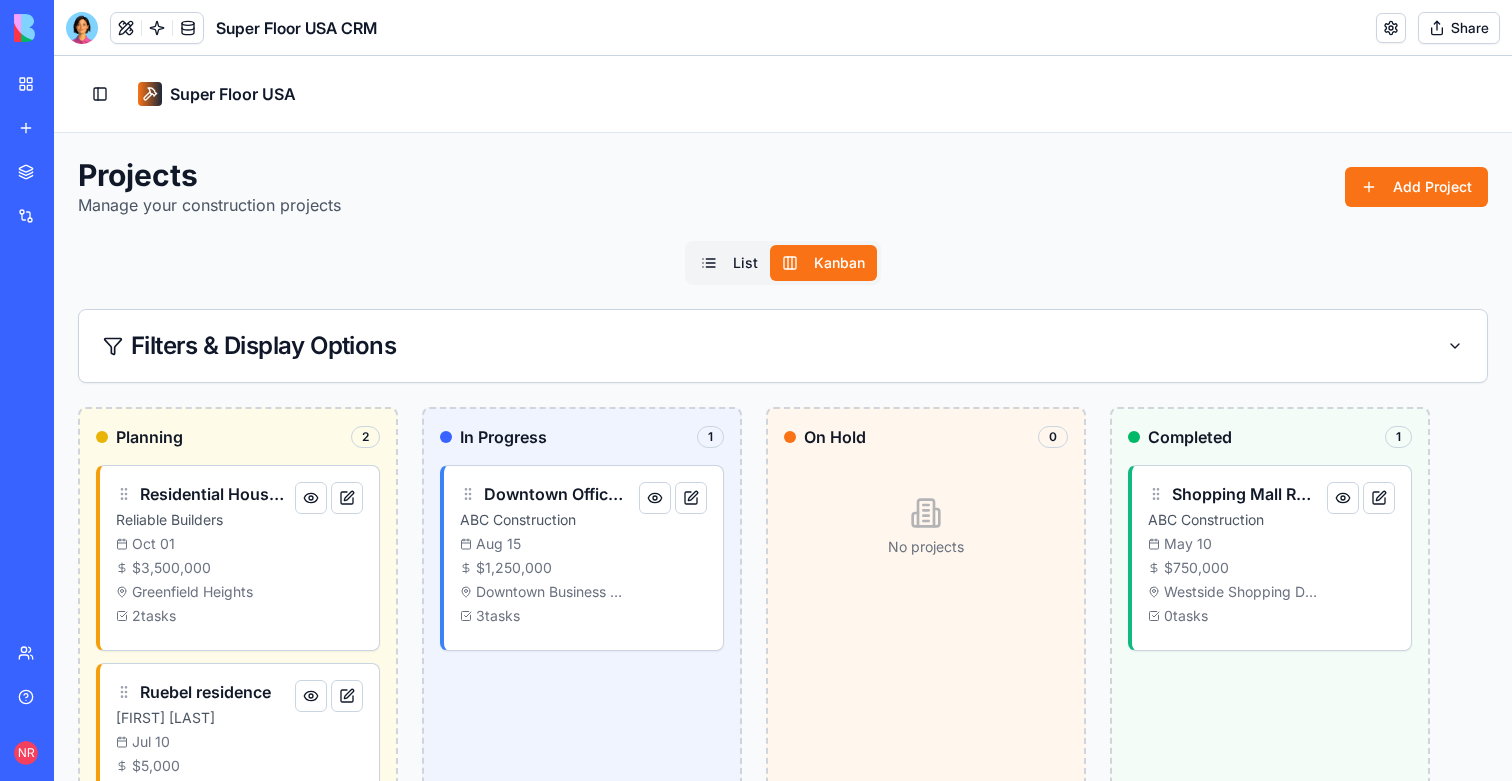 drag, startPoint x: 507, startPoint y: 503, endPoint x: 790, endPoint y: 504, distance: 283.00177 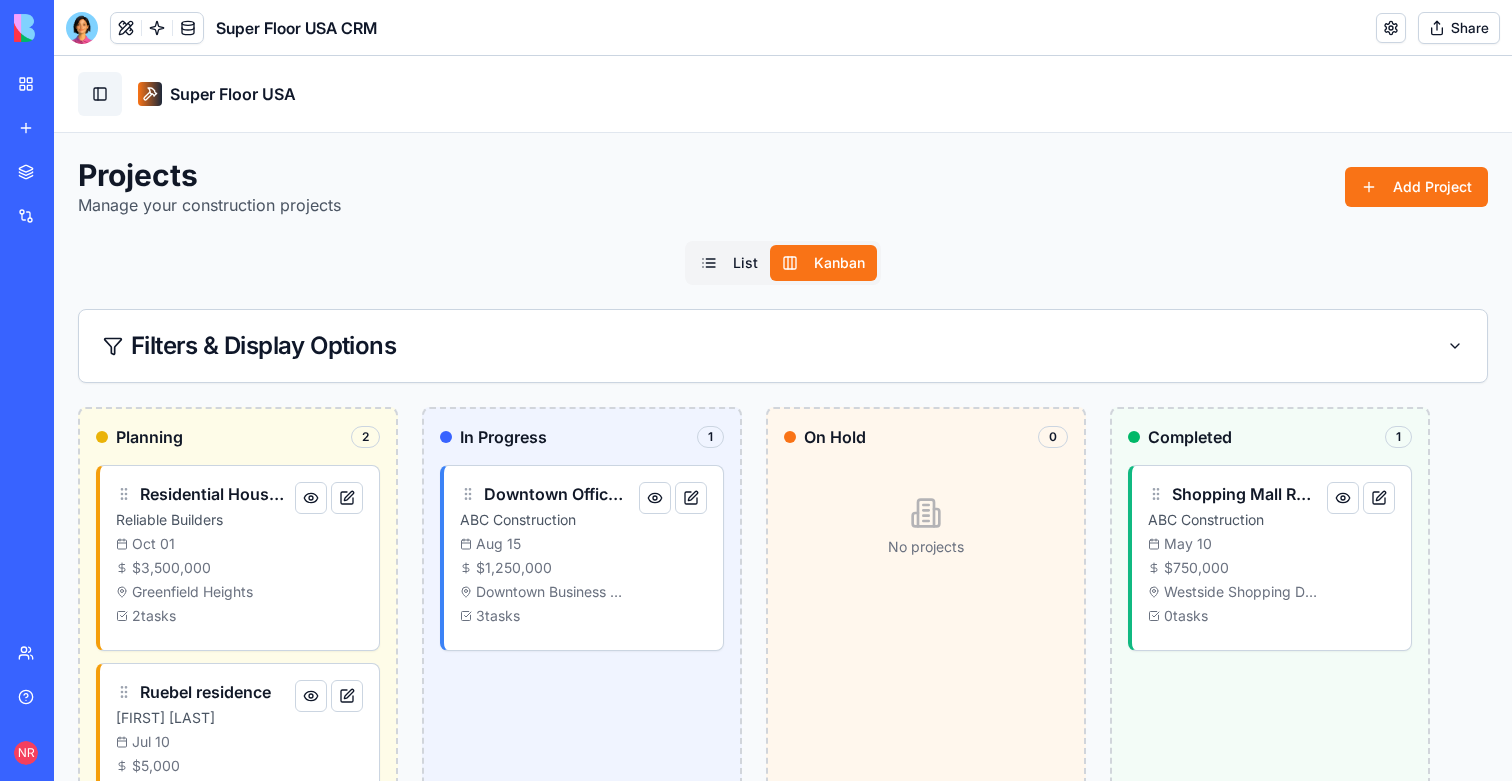 click on "Toggle Sidebar" at bounding box center [100, 94] 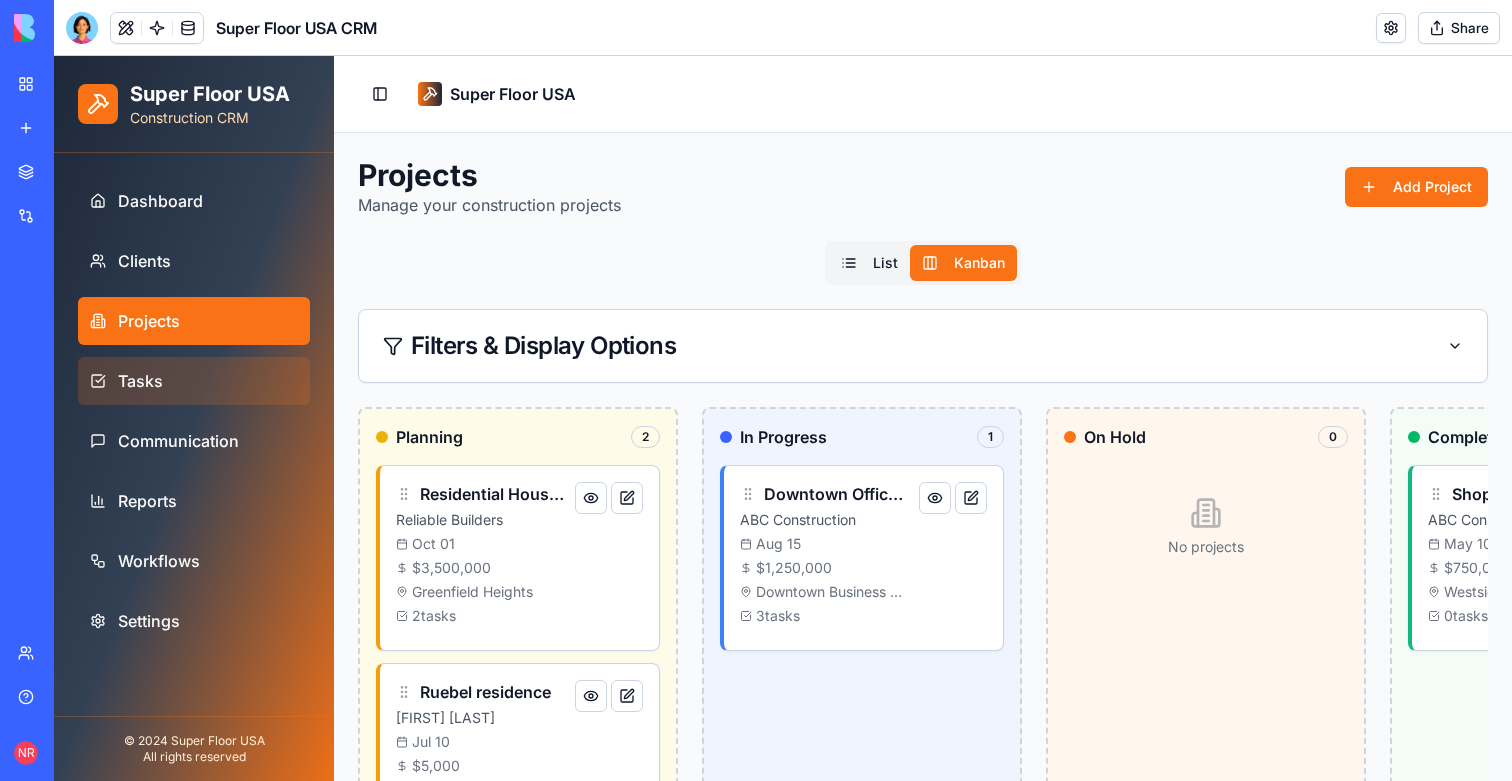 click on "Tasks" at bounding box center (194, 381) 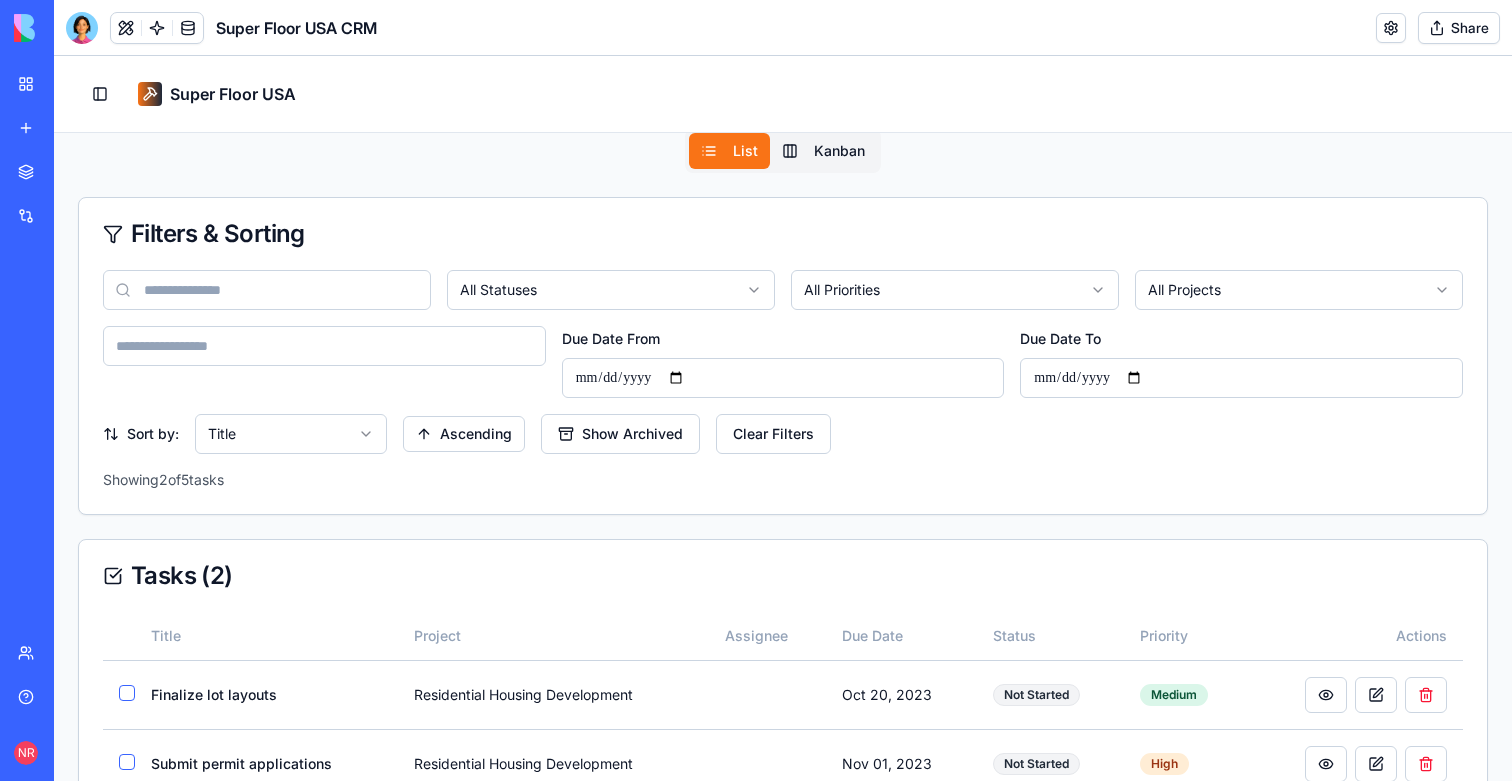 scroll, scrollTop: 177, scrollLeft: 0, axis: vertical 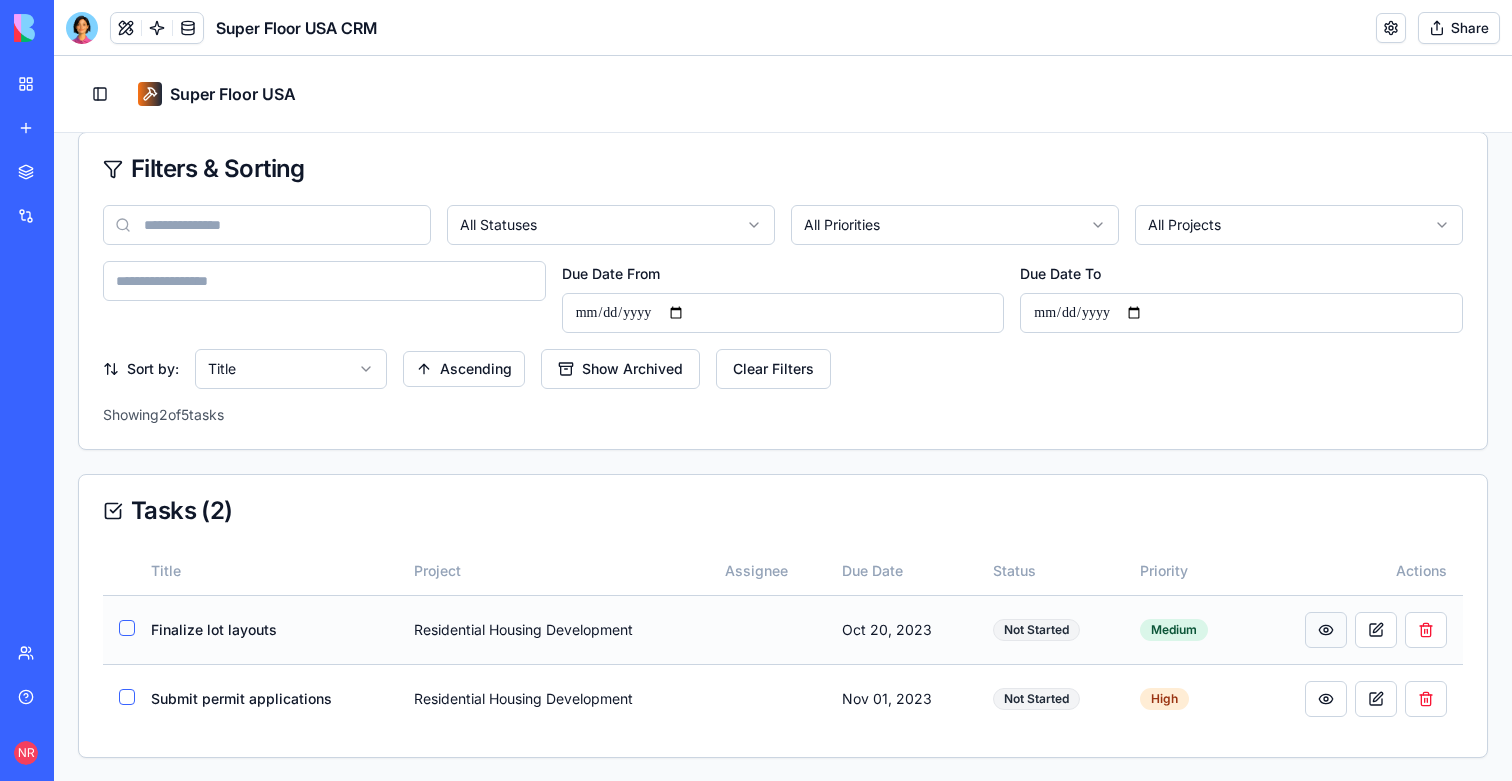 click at bounding box center [1326, 630] 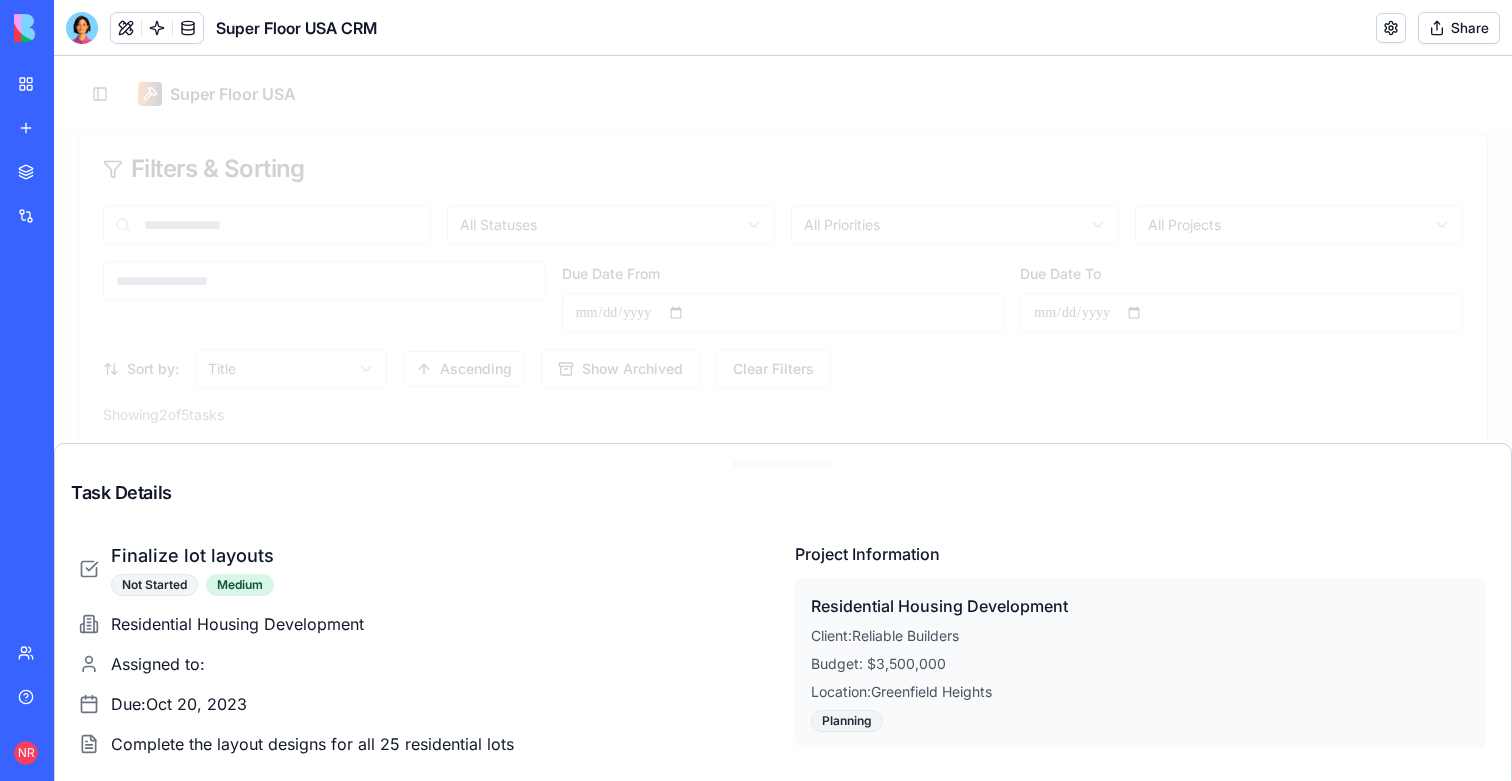 click at bounding box center [783, 418] 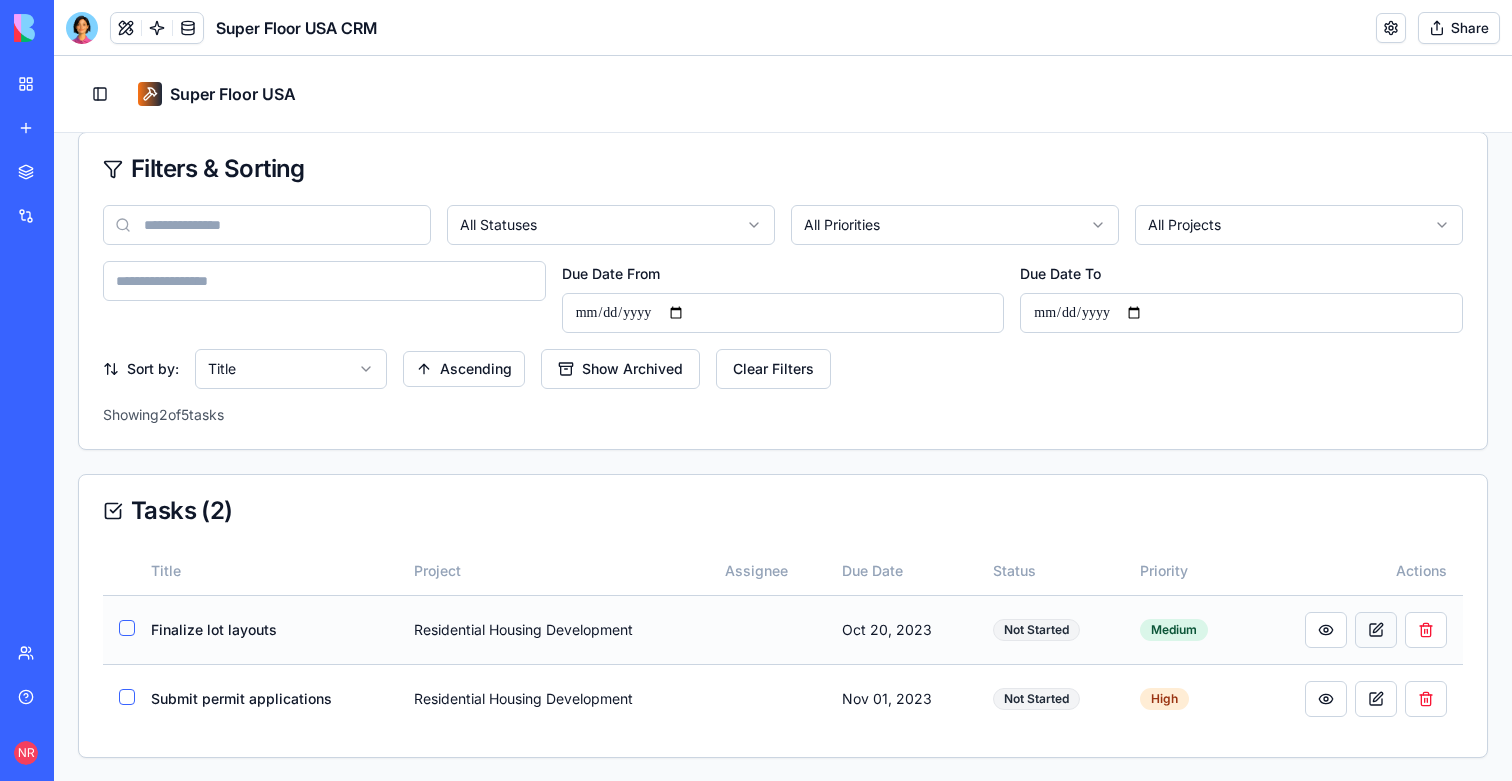 click at bounding box center (1376, 630) 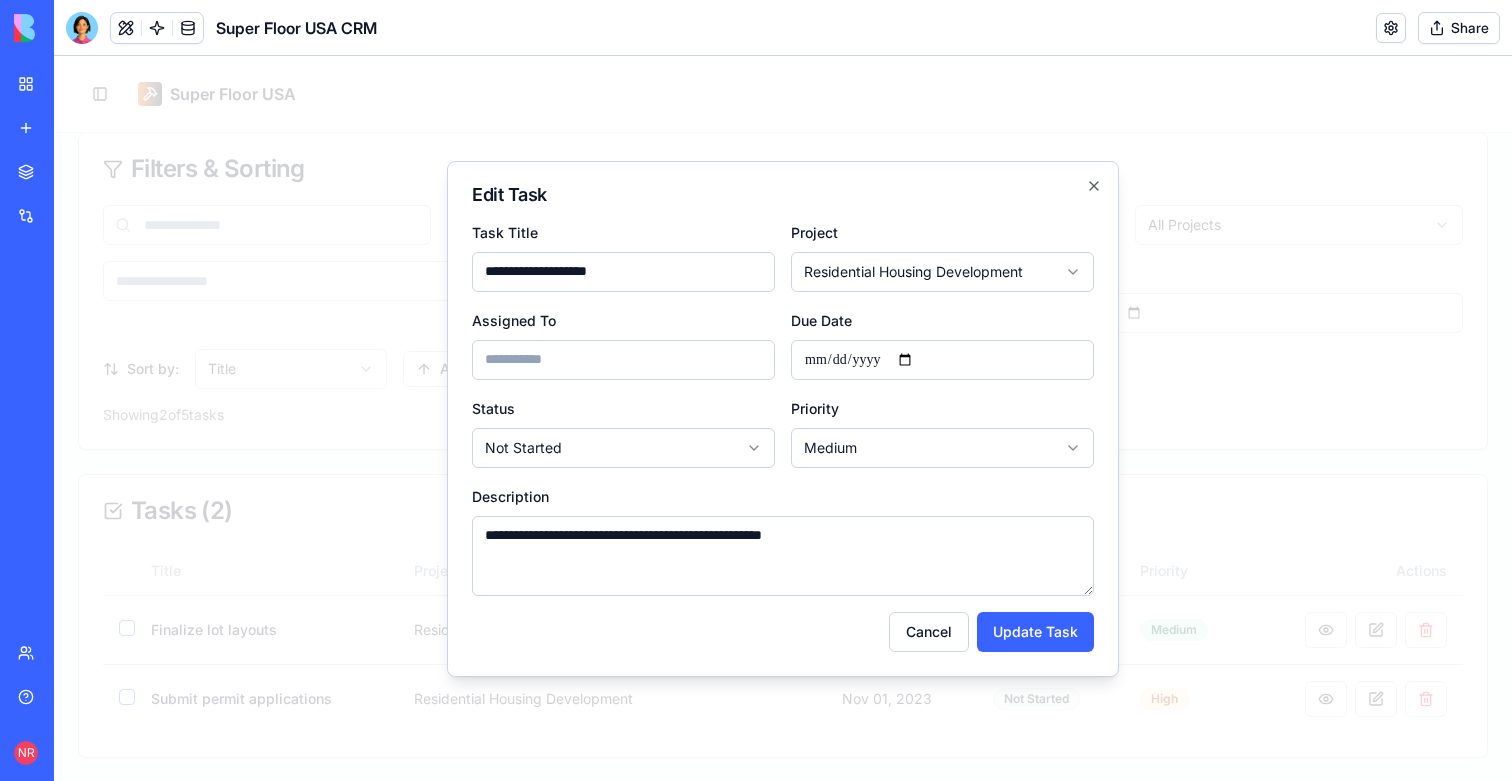 click at bounding box center [783, 418] 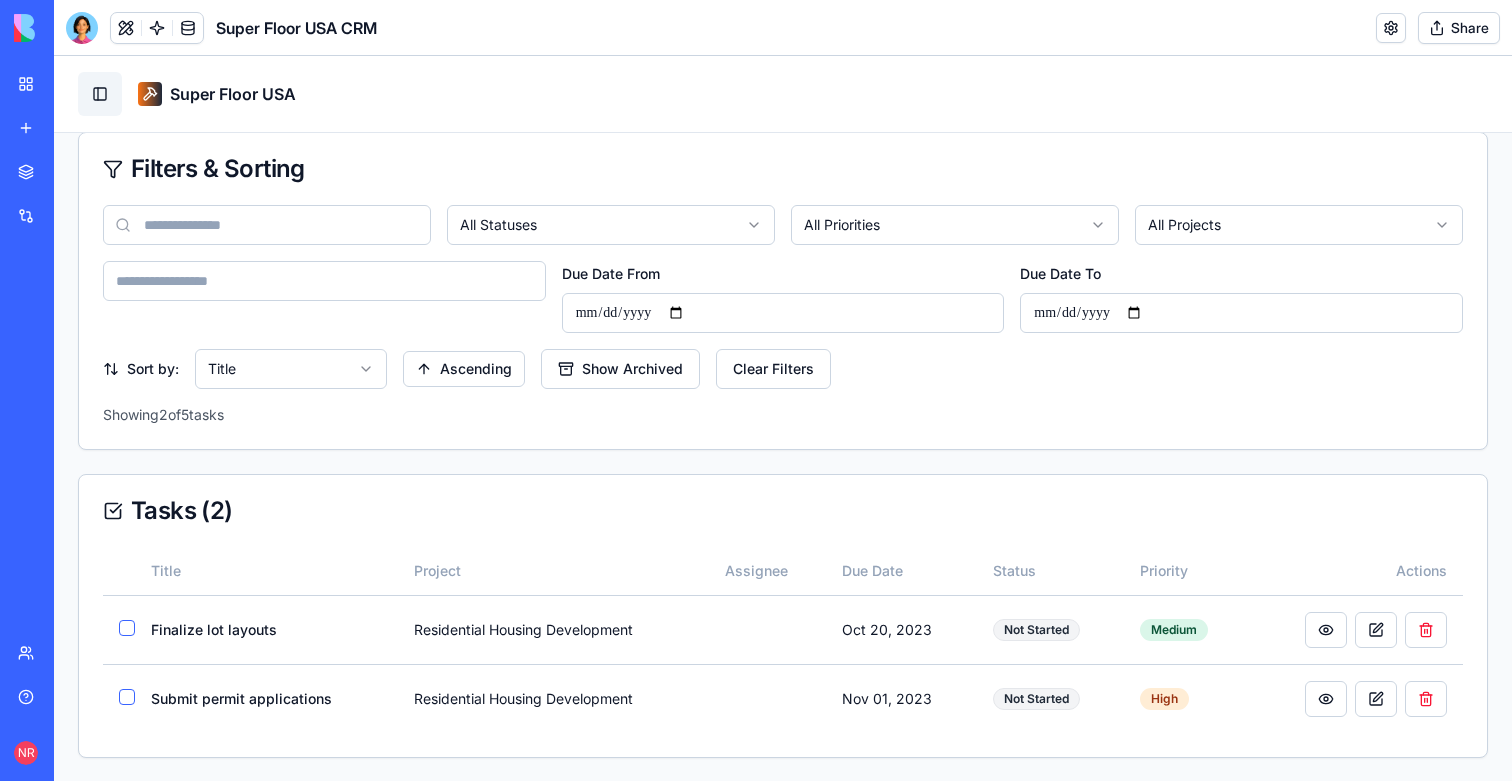 click on "Toggle Sidebar" at bounding box center [100, 94] 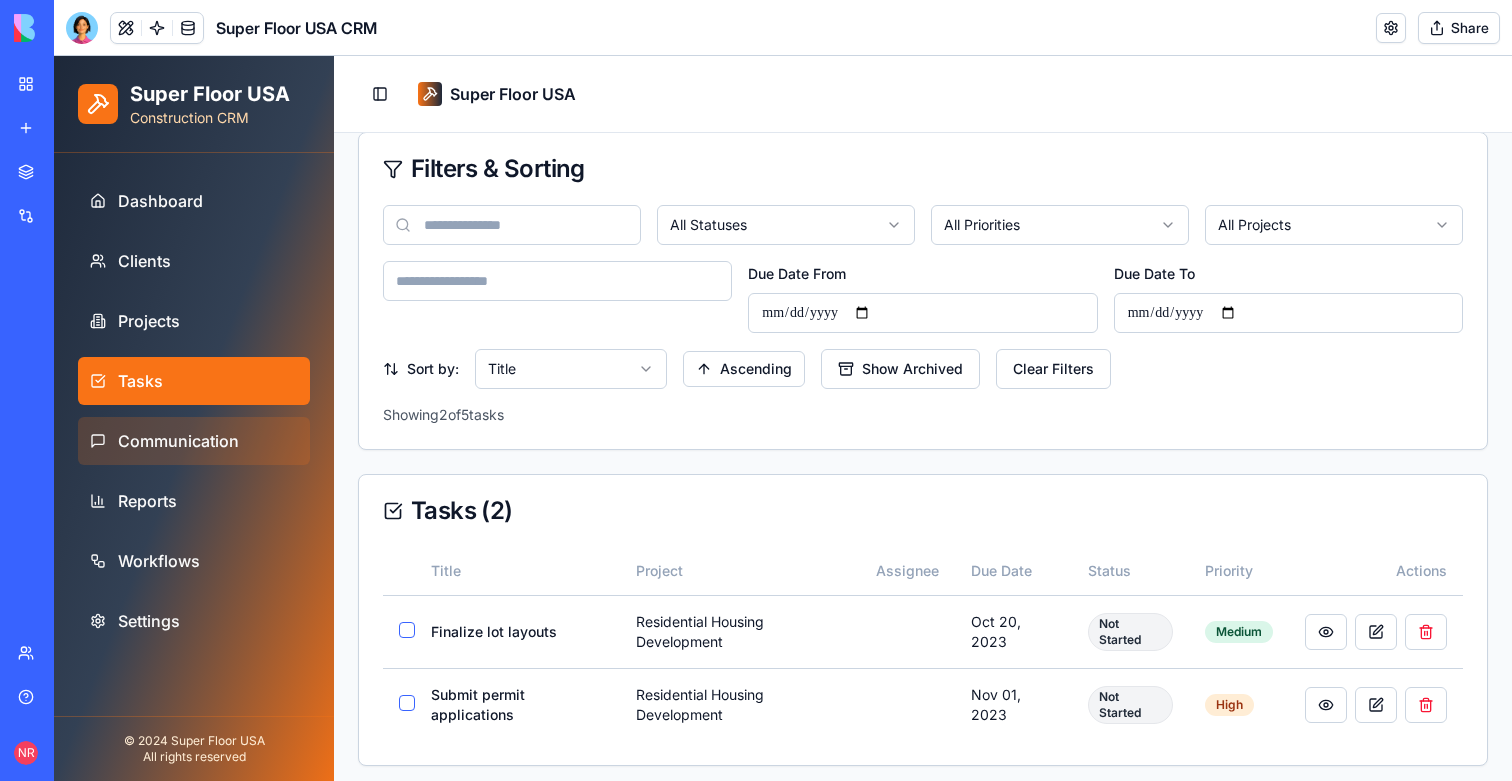 click on "Communication" at bounding box center (178, 441) 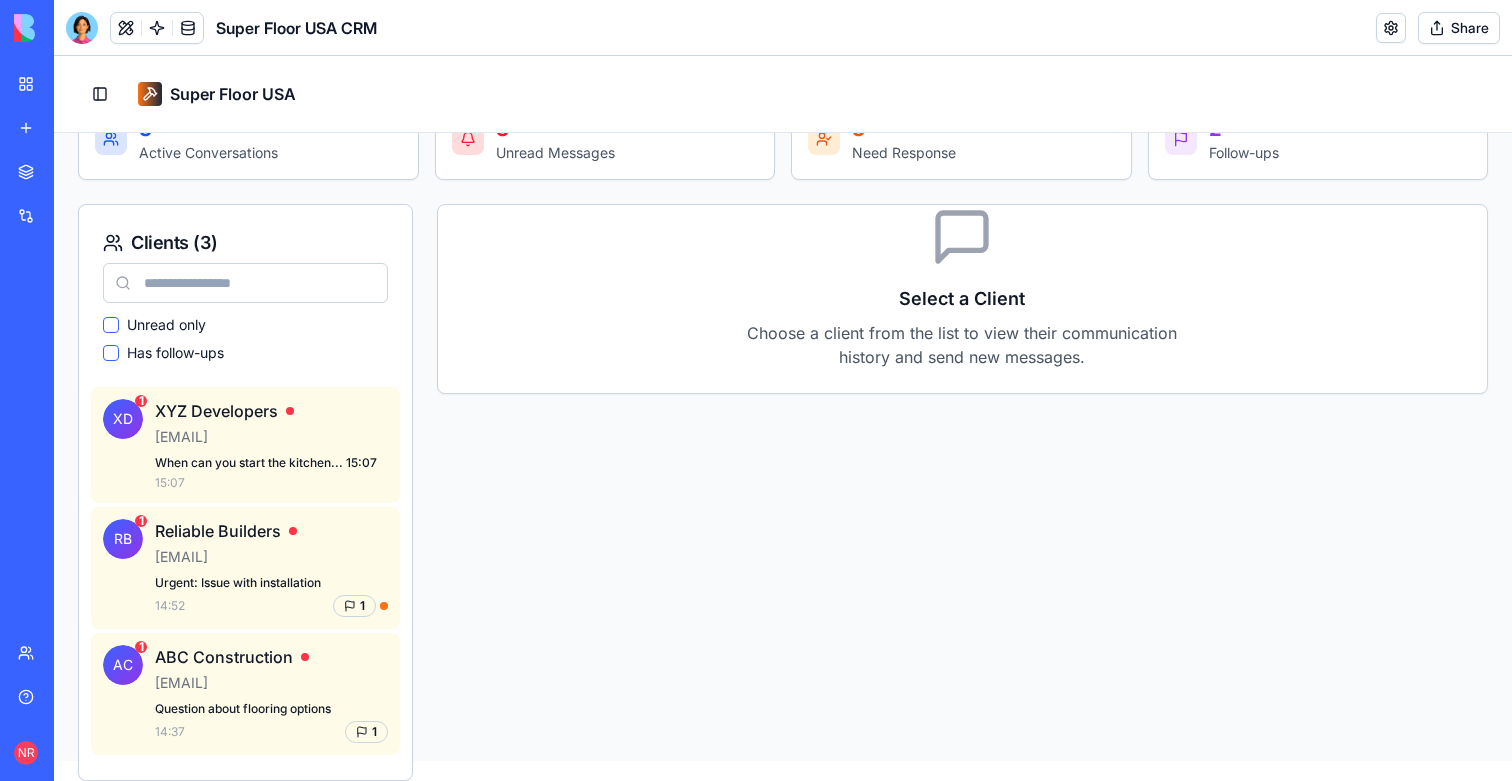 scroll, scrollTop: 143, scrollLeft: 0, axis: vertical 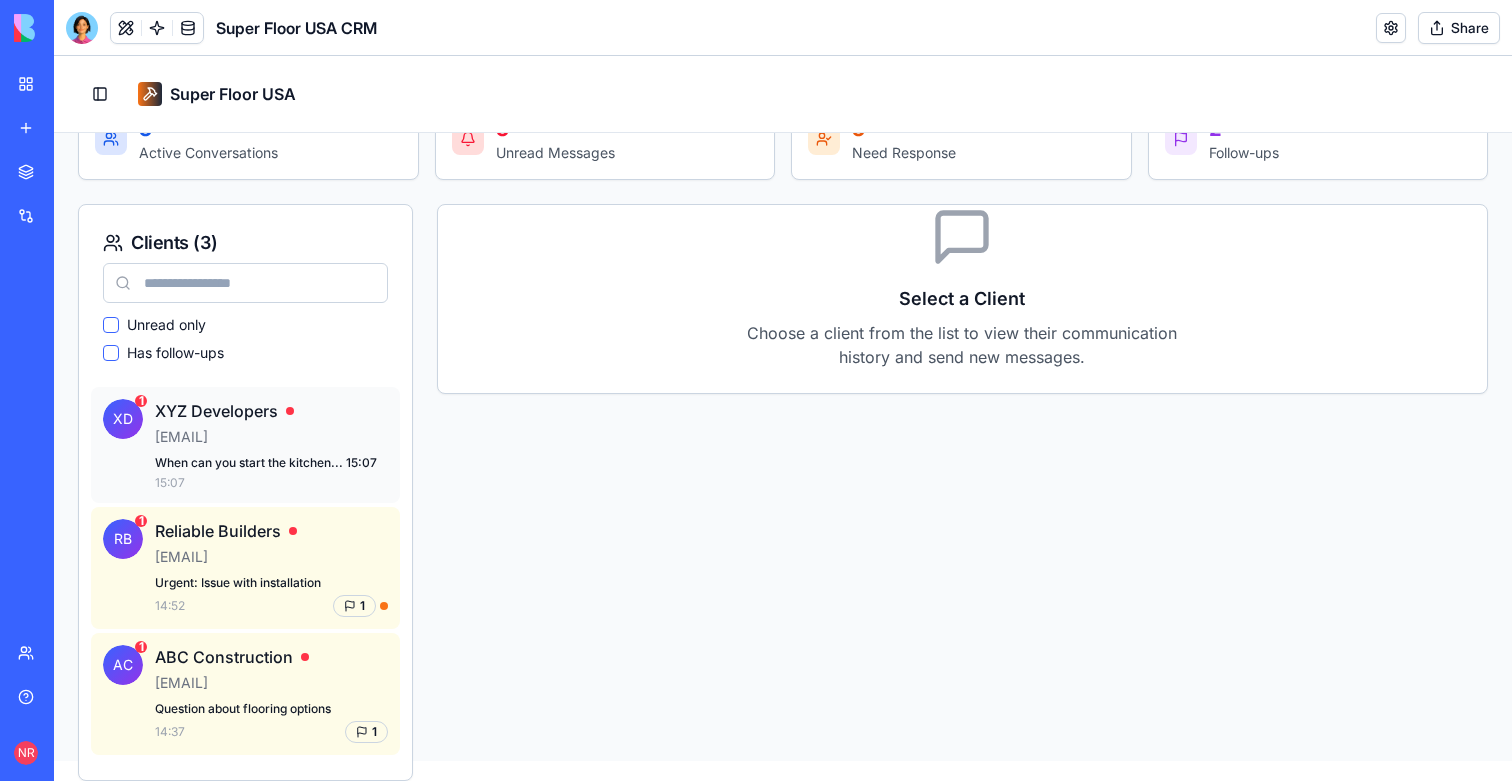 click on "[EMAIL]" at bounding box center [271, 437] 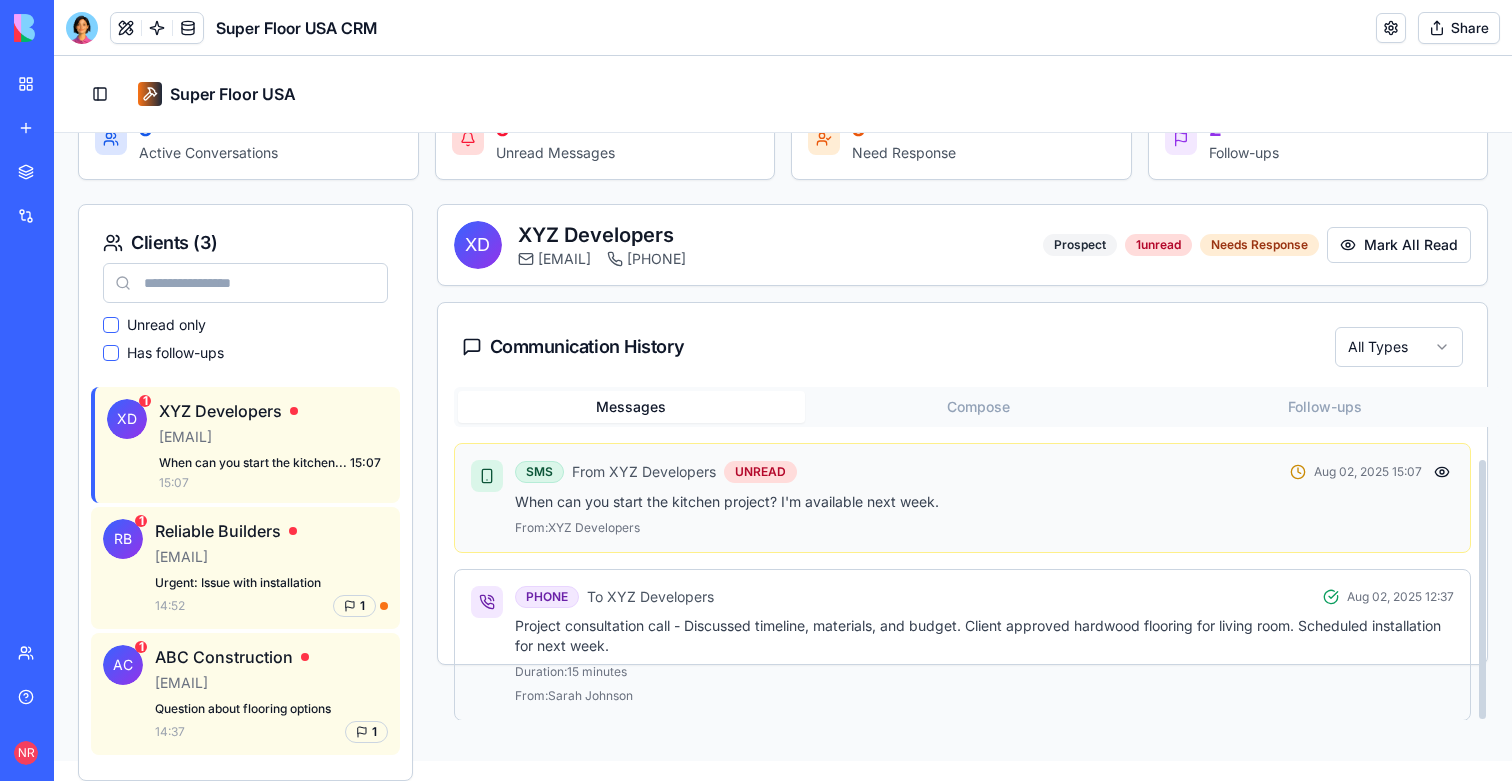 scroll, scrollTop: 17, scrollLeft: 0, axis: vertical 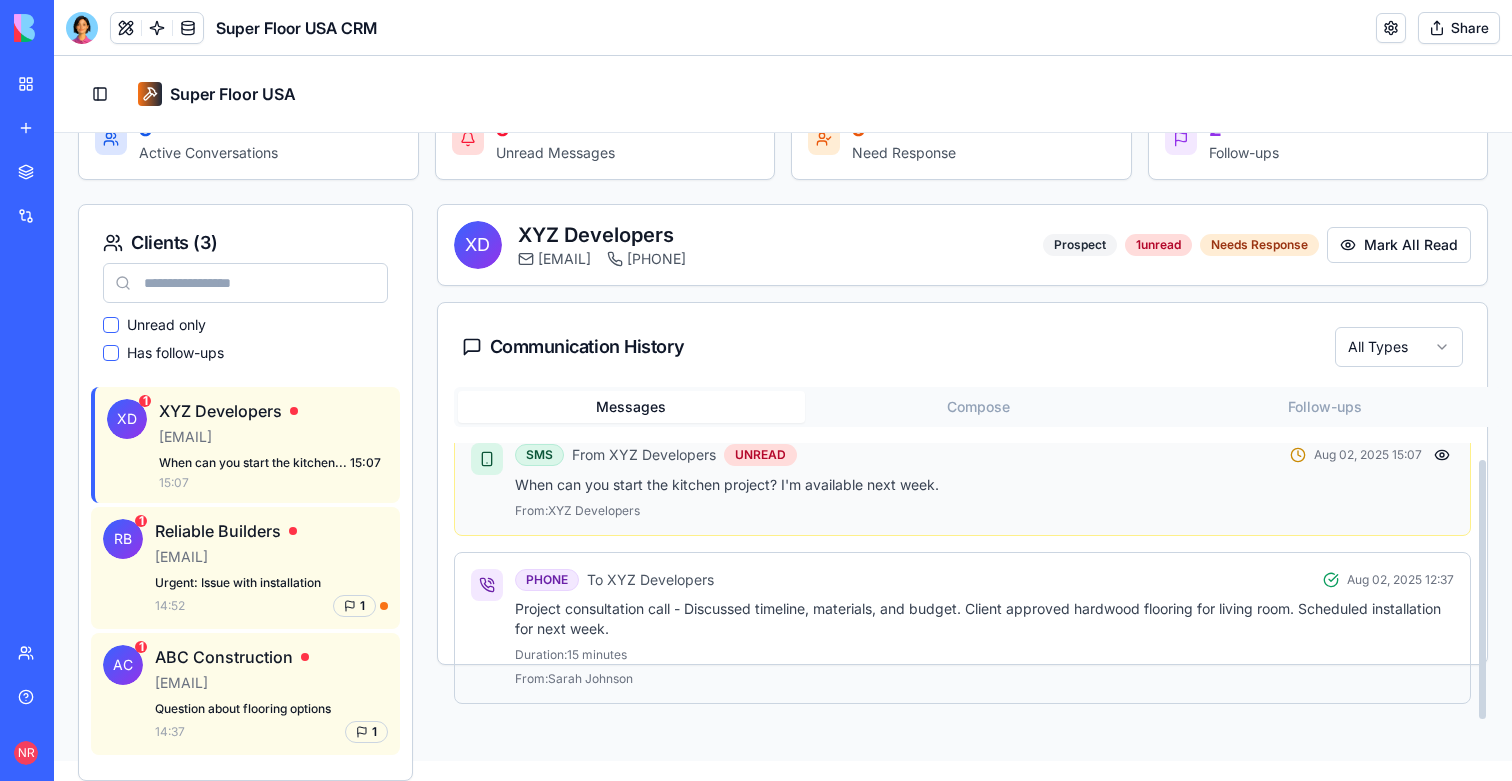 click on "SMS From   XYZ Developers UNREAD Aug 02, 2025 15:07 When can you start the kitchen project? I'm available next week. From:  XYZ Developers" at bounding box center [985, 481] 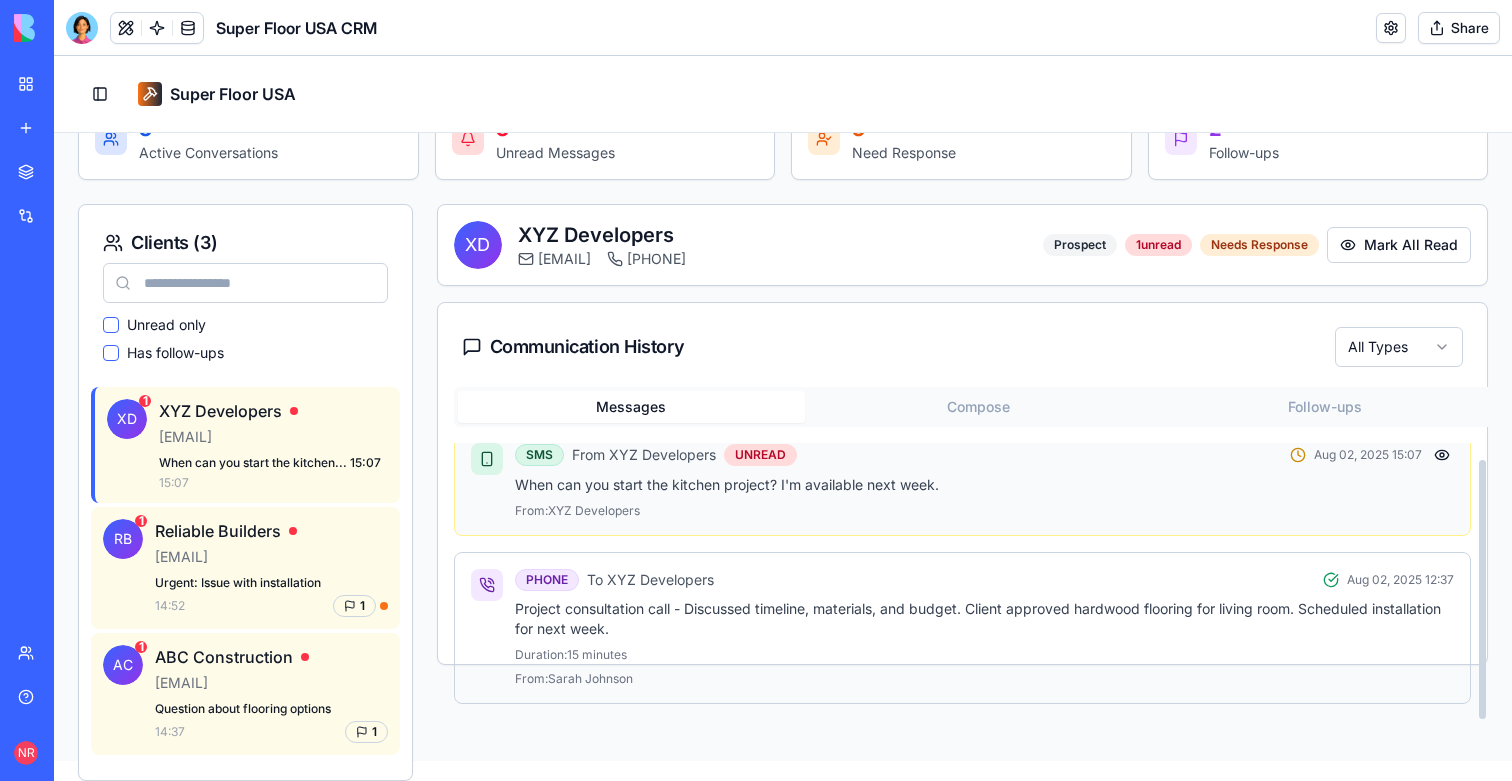 scroll, scrollTop: 0, scrollLeft: 0, axis: both 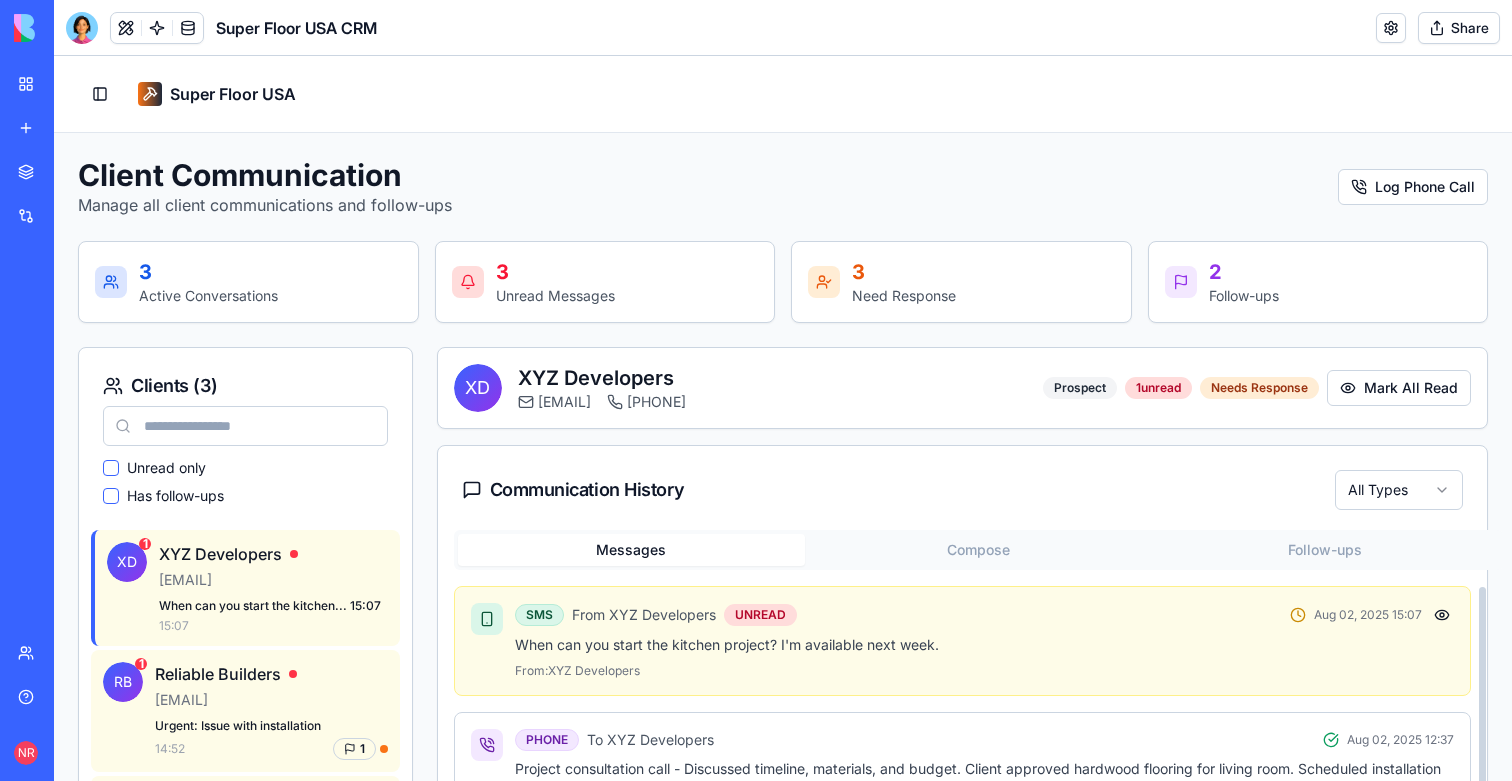 click on "Compose" at bounding box center (978, 550) 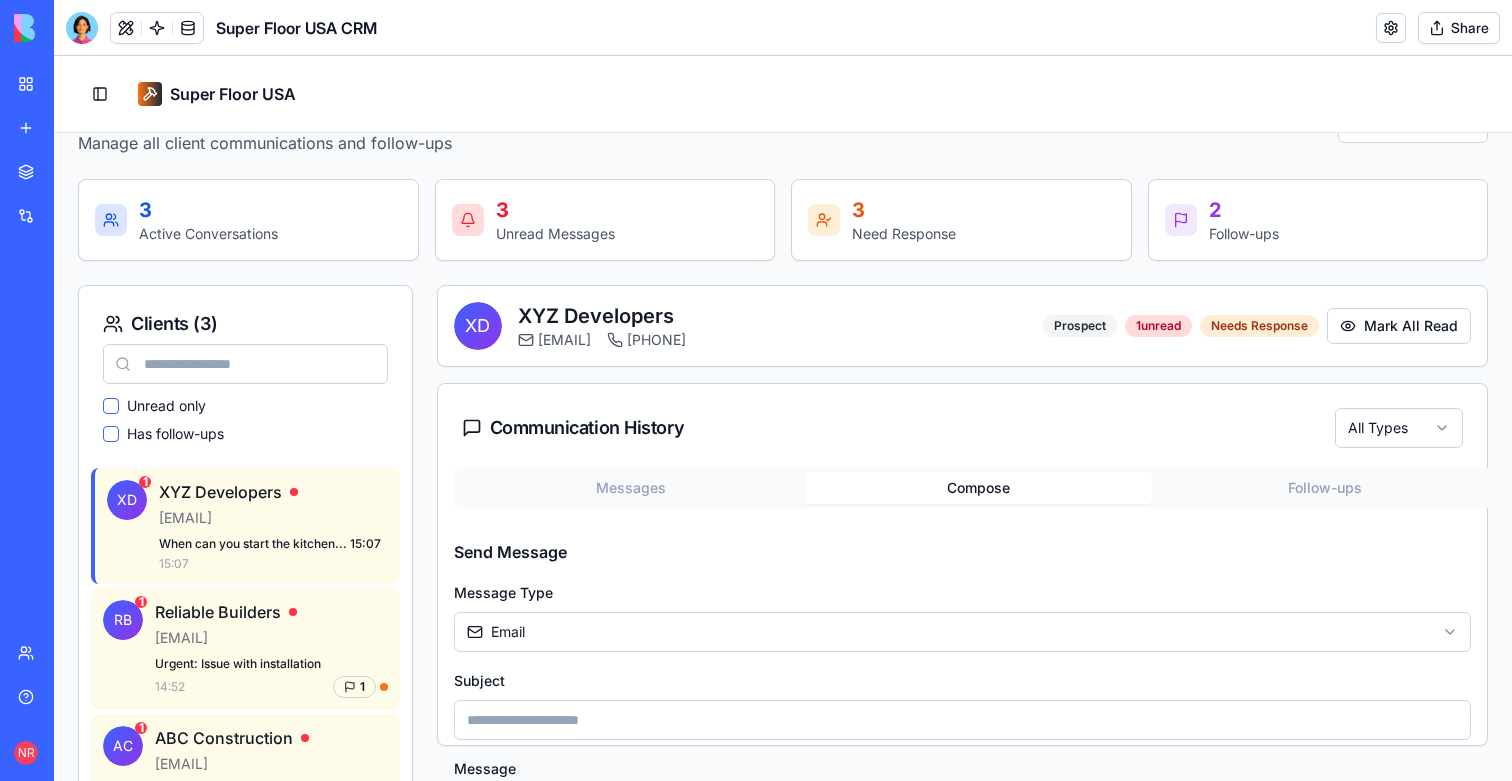 scroll, scrollTop: 0, scrollLeft: 0, axis: both 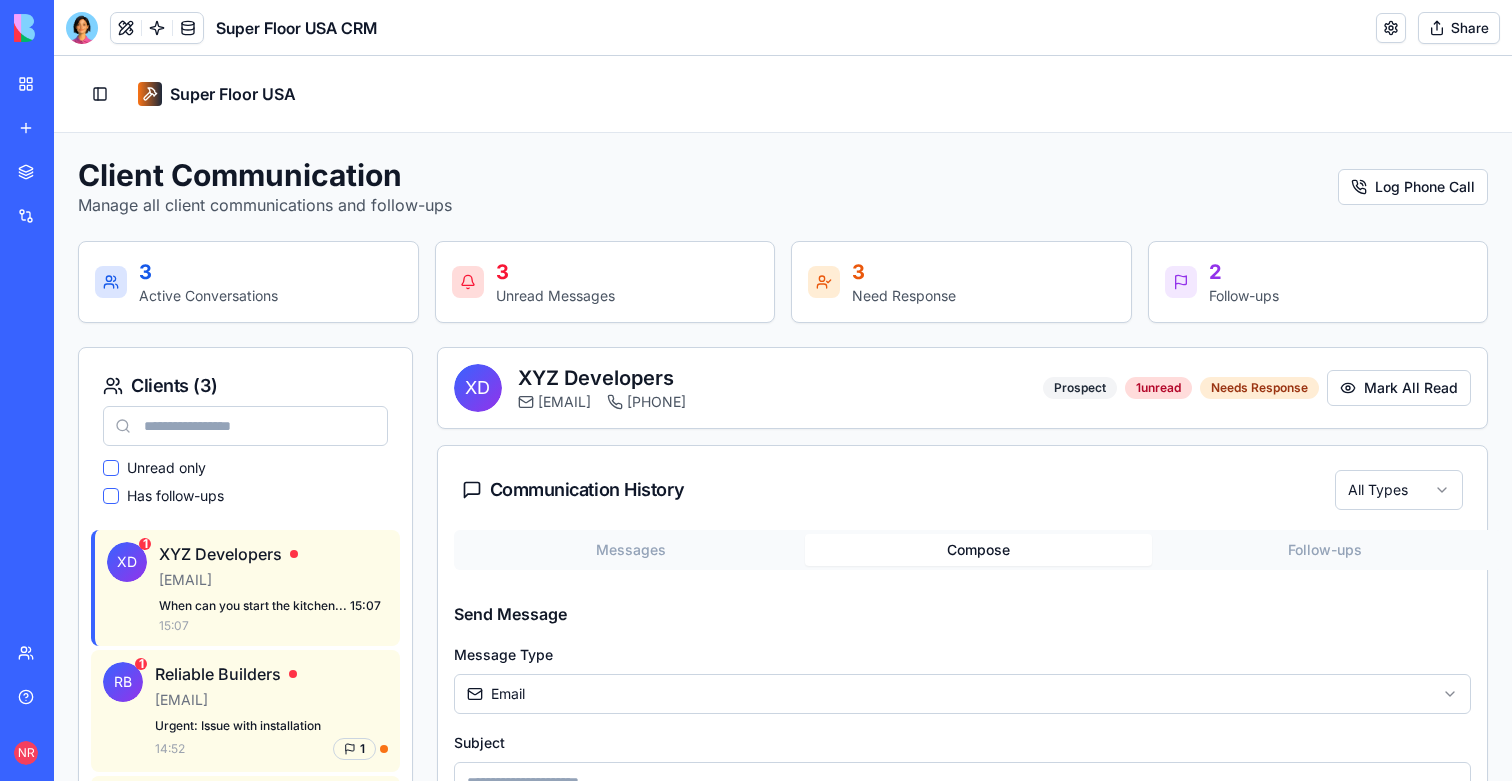 click on "Messages Compose Follow-ups" at bounding box center [979, 550] 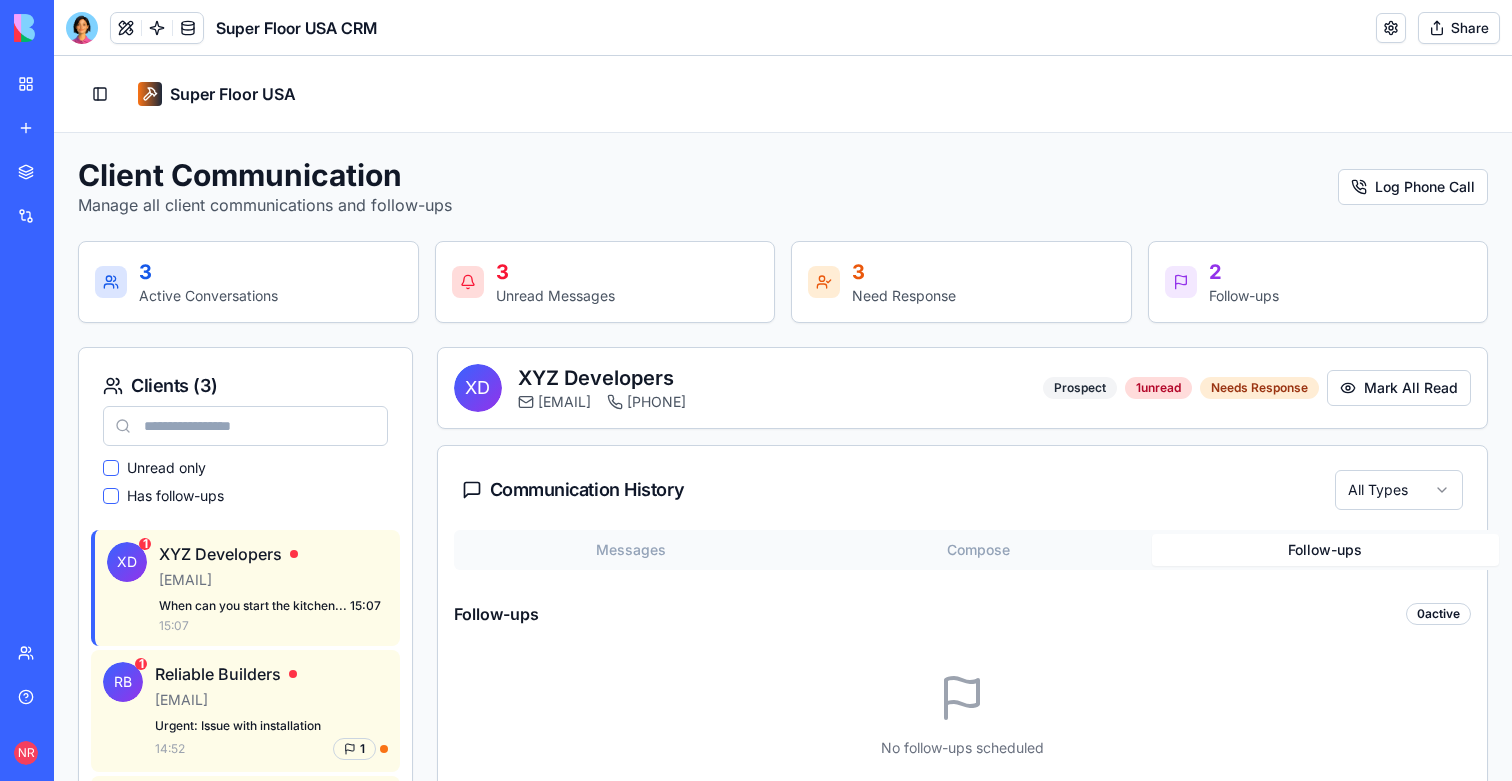 click on "Messages" at bounding box center (631, 550) 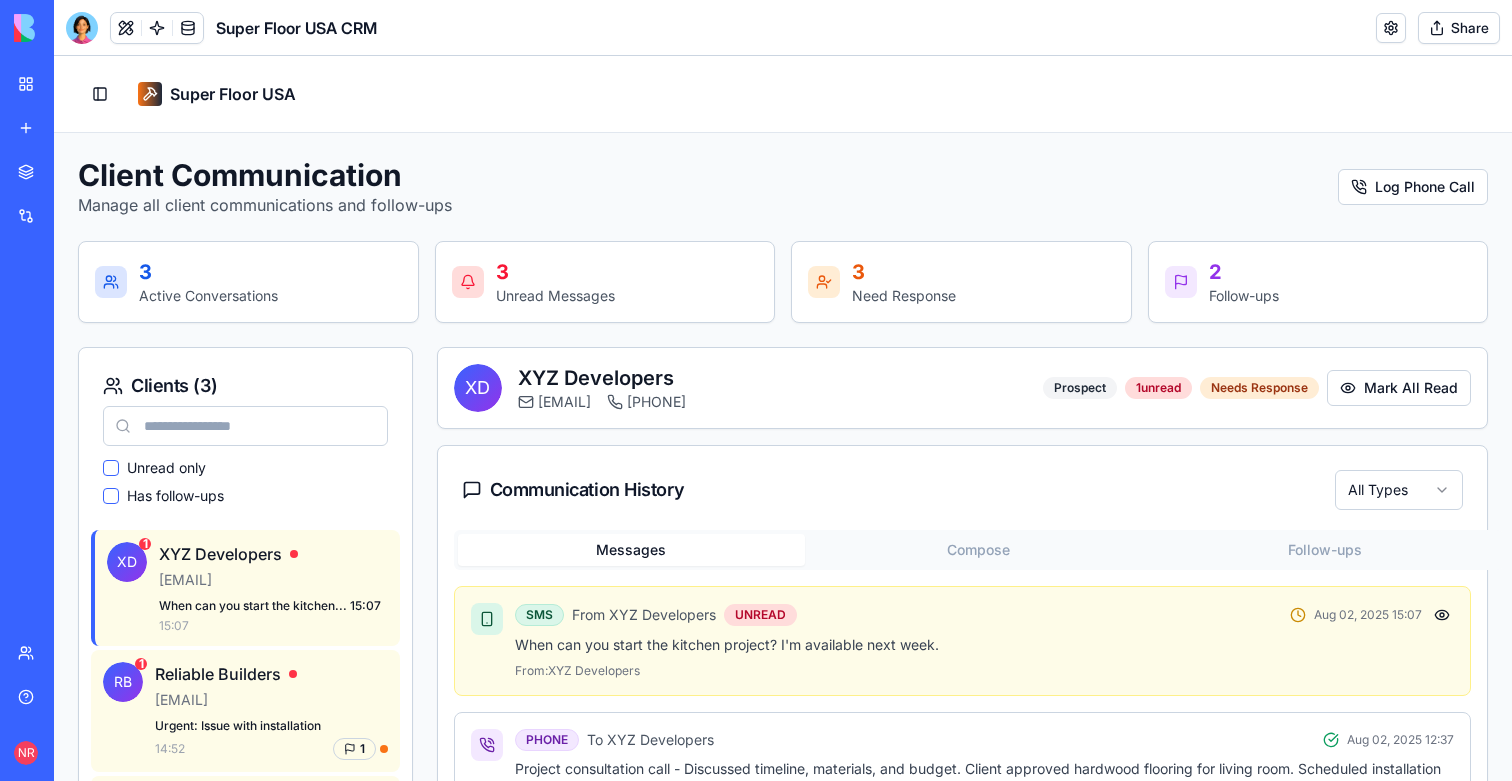scroll, scrollTop: 143, scrollLeft: 0, axis: vertical 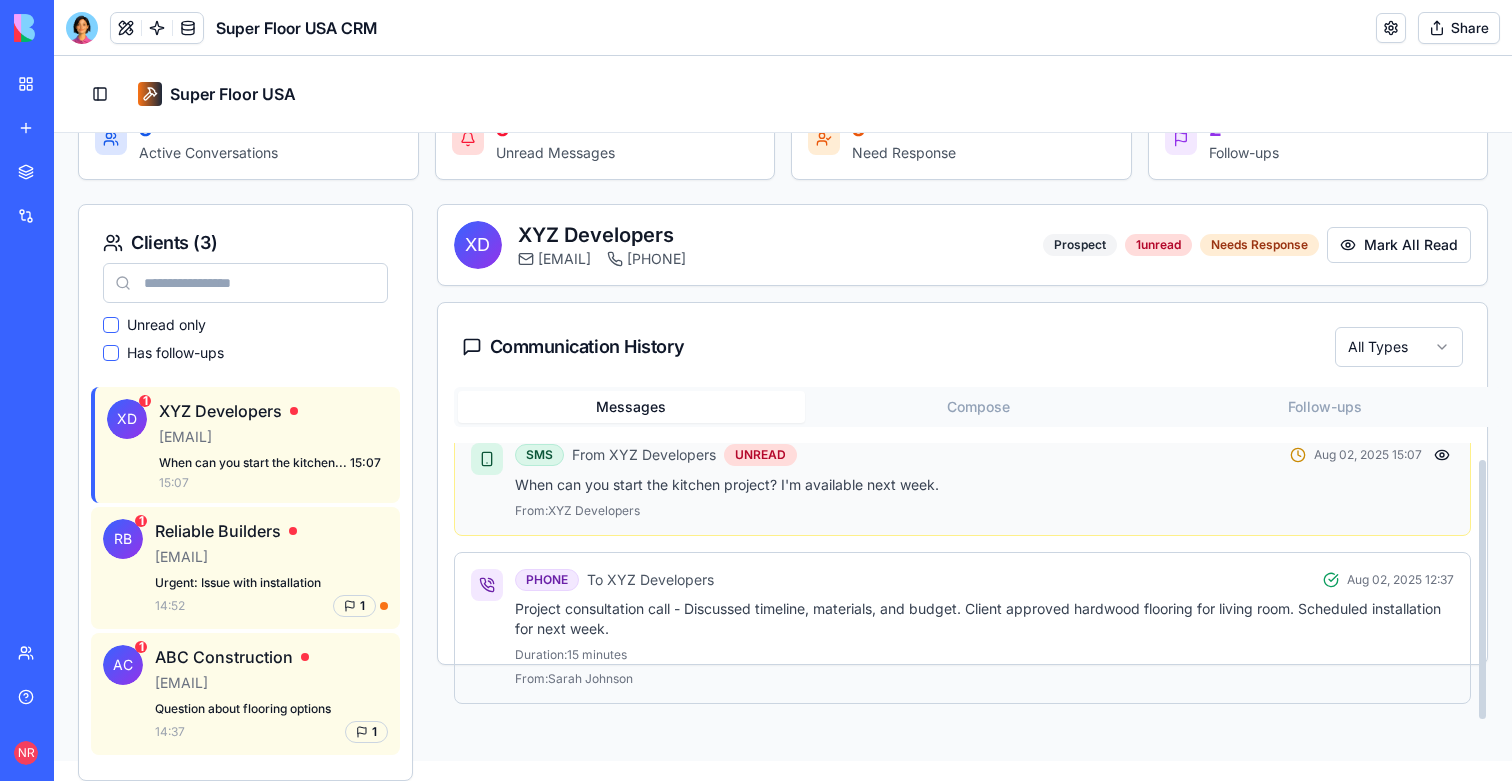 click on "From:  XYZ Developers" at bounding box center [985, 511] 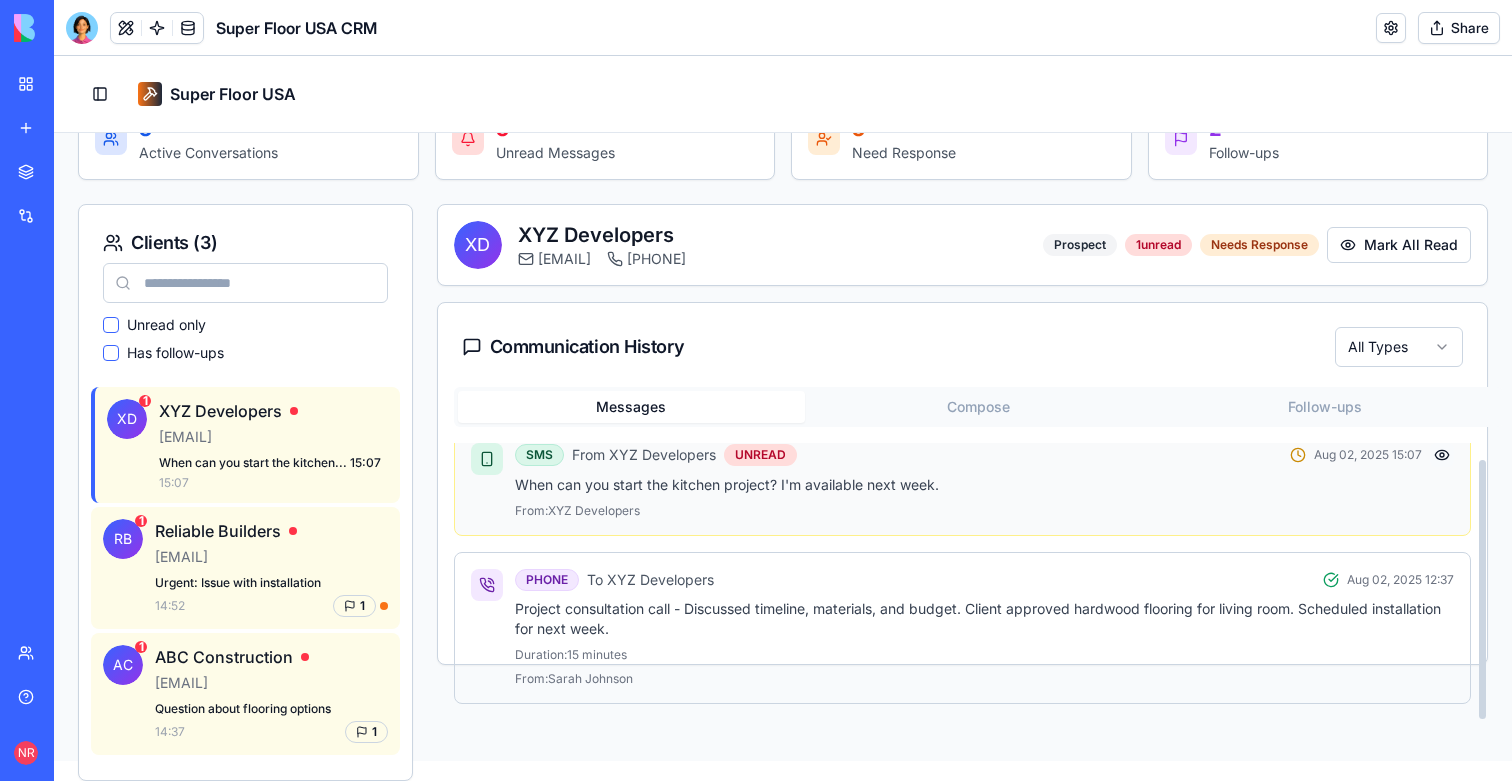 click at bounding box center [1442, 455] 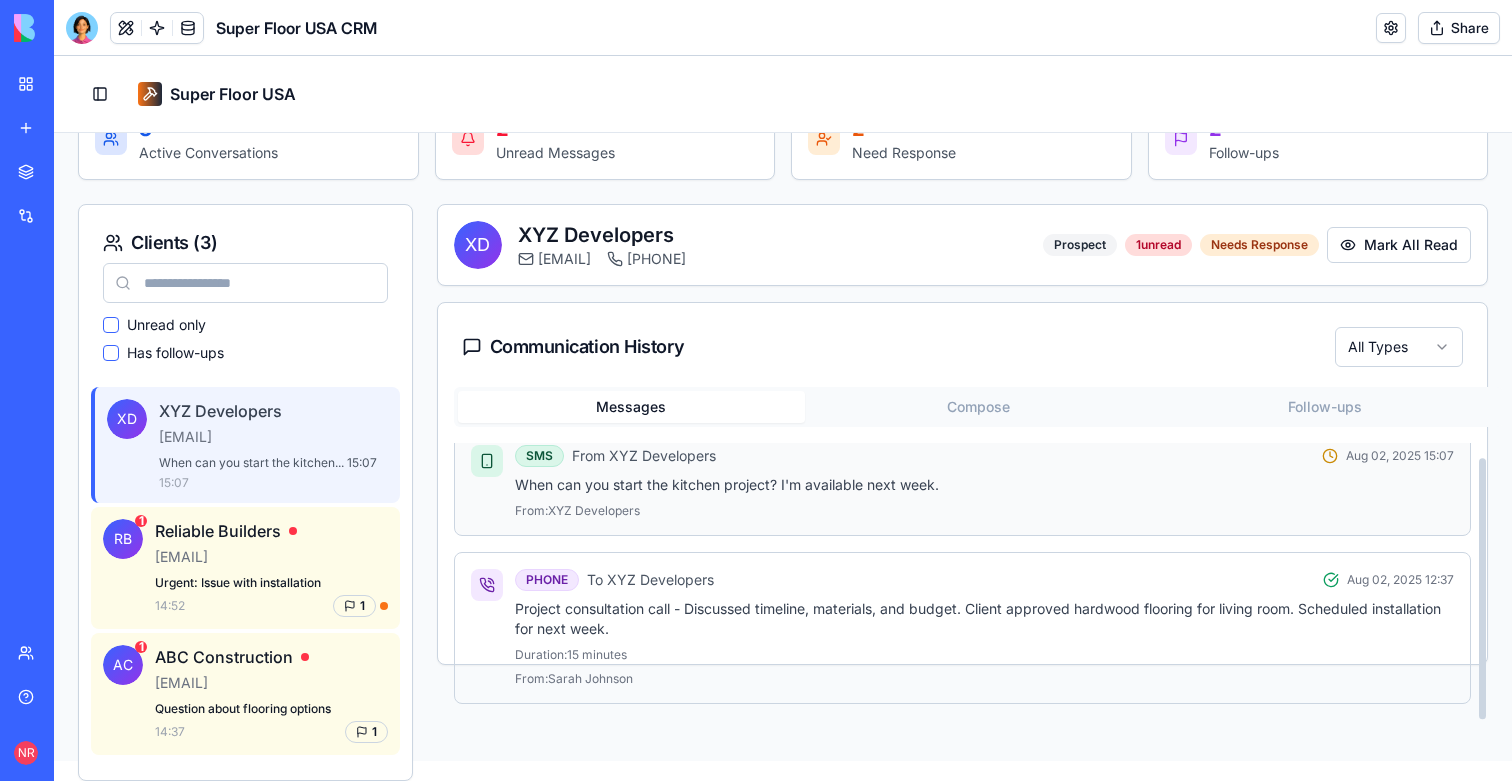 scroll, scrollTop: 0, scrollLeft: 0, axis: both 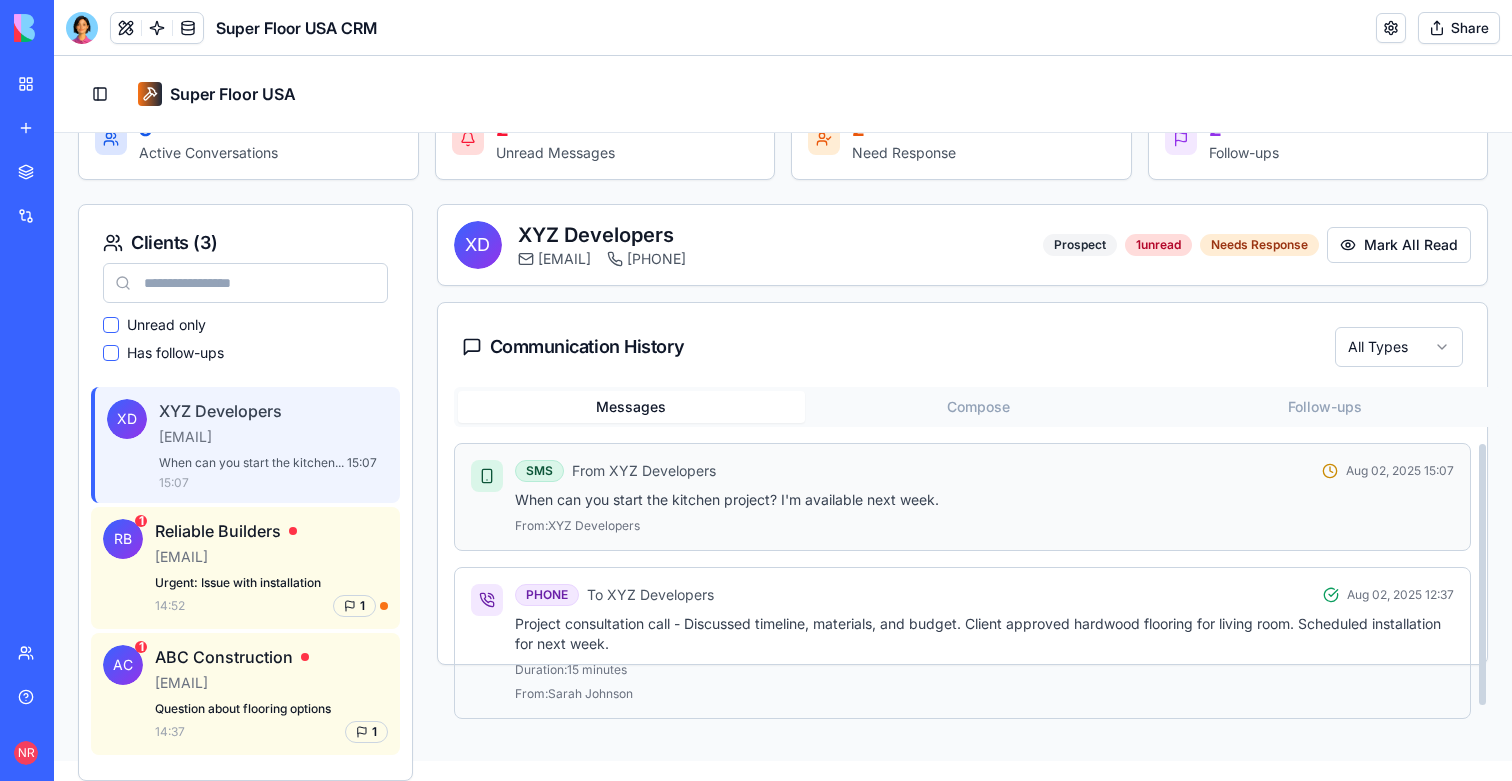 click on "From:  XYZ Developers" at bounding box center [985, 526] 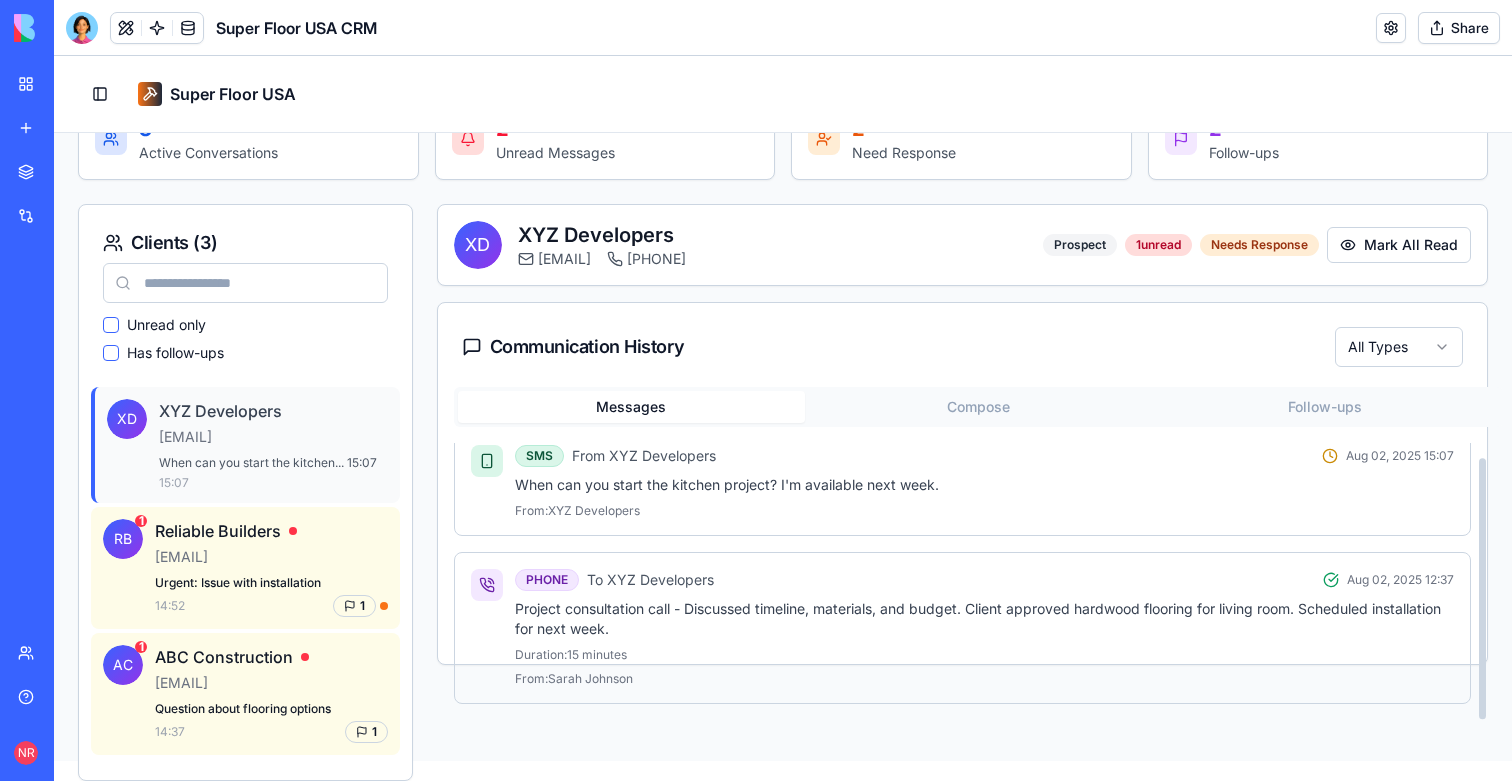 click on "When can you start the kitchen... 15:07" at bounding box center [273, 473] 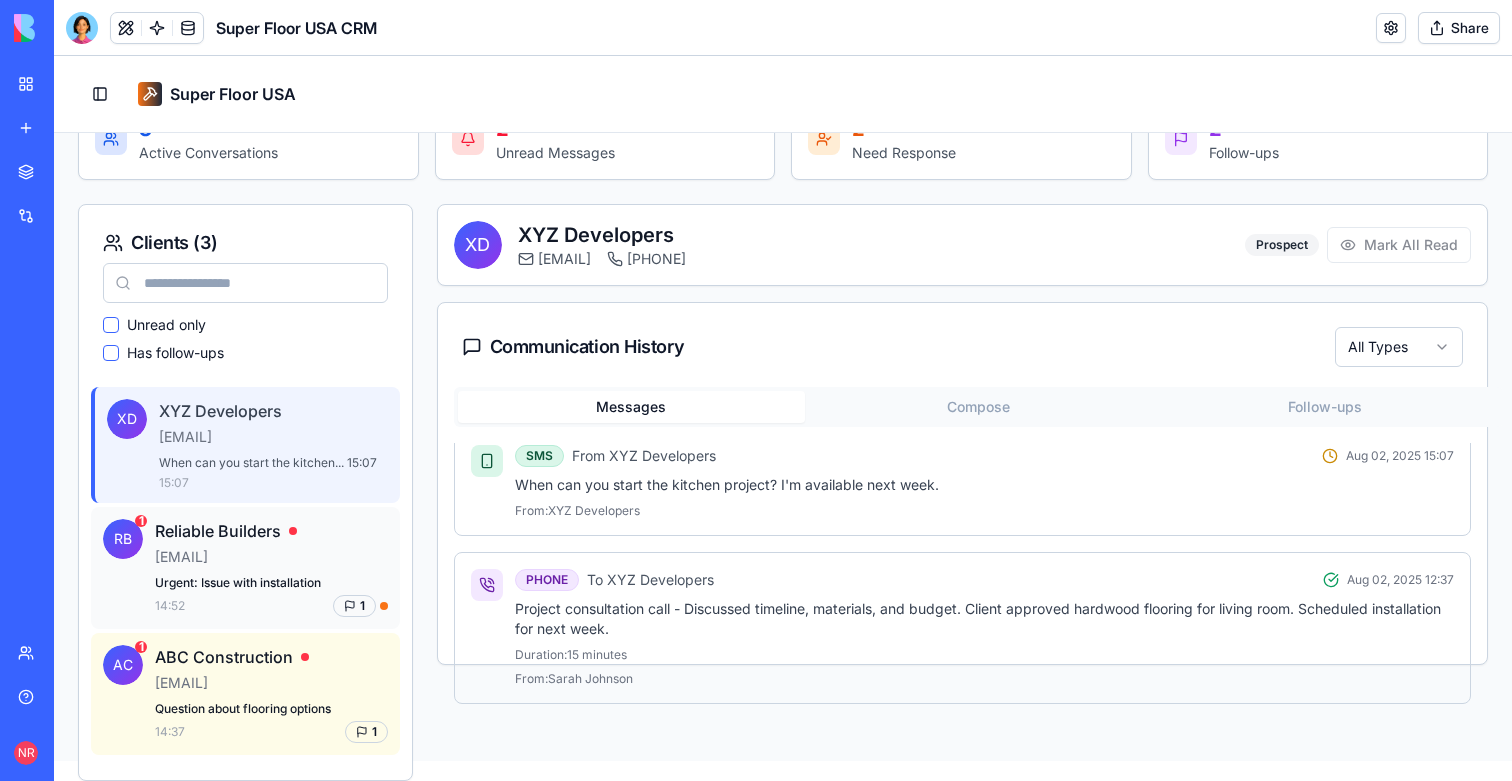 click on "[EMAIL]" at bounding box center [271, 557] 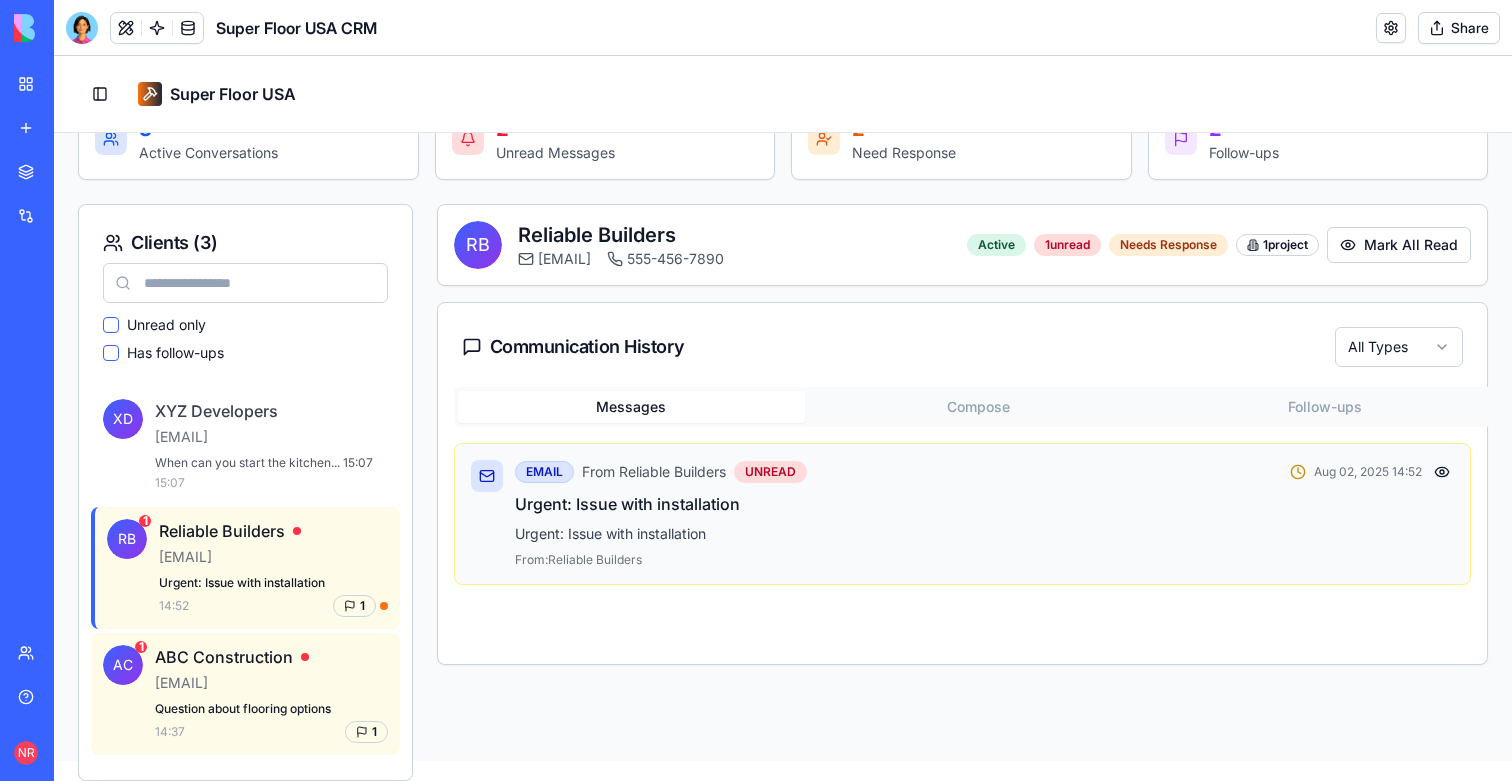 scroll, scrollTop: 0, scrollLeft: 0, axis: both 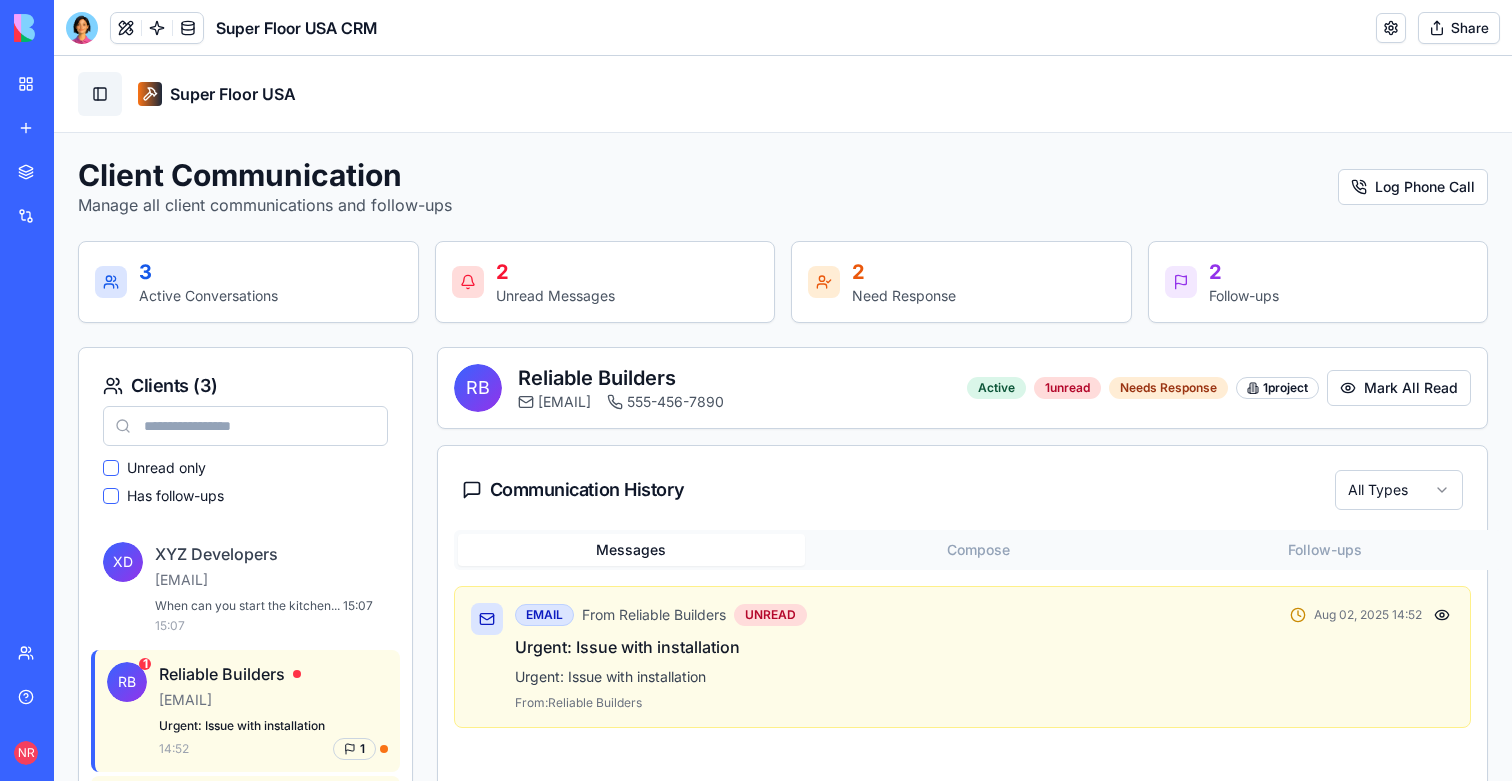 click on "Toggle Sidebar" at bounding box center (100, 94) 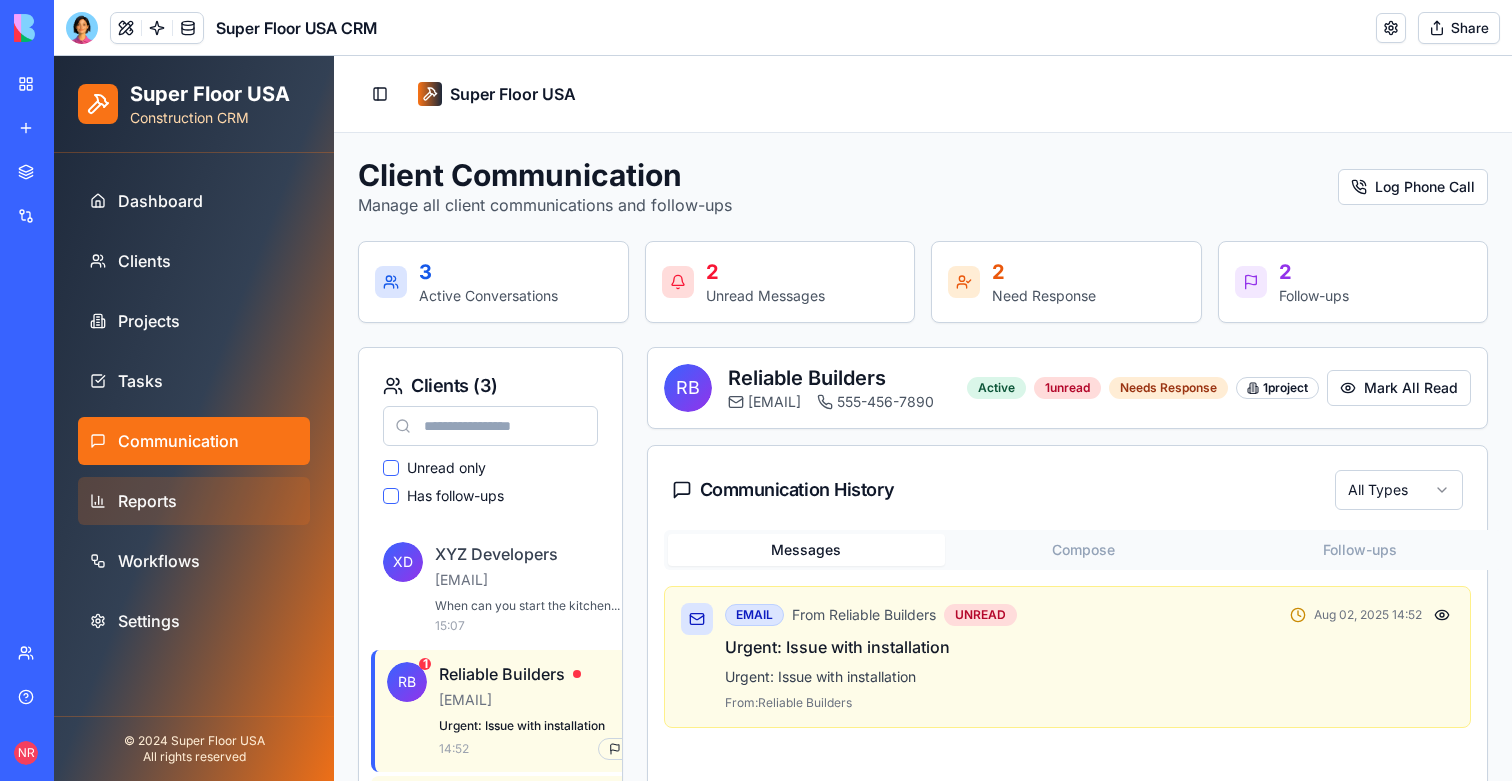 click on "Reports" at bounding box center (194, 501) 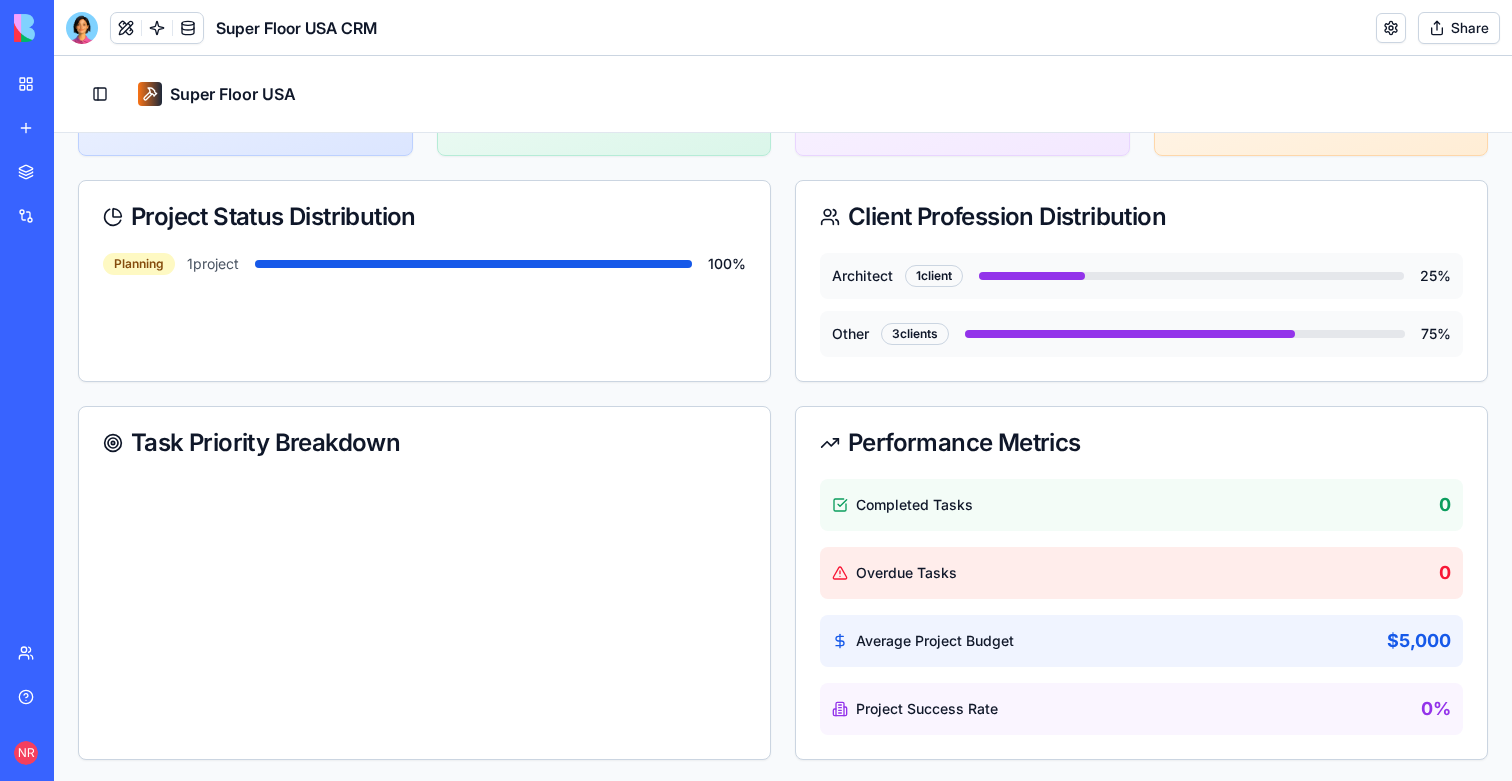 scroll, scrollTop: 0, scrollLeft: 0, axis: both 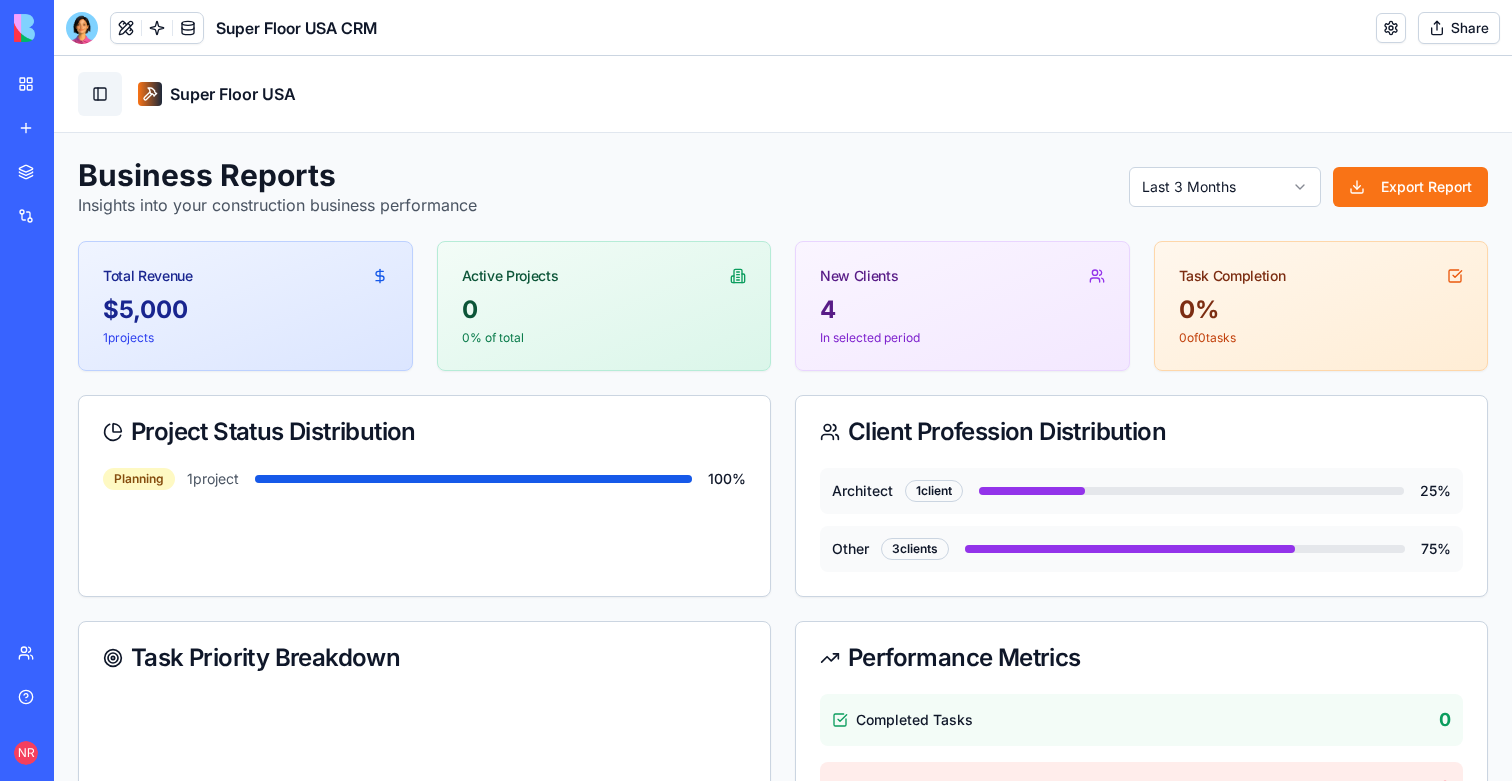 click on "Toggle Sidebar" at bounding box center [100, 94] 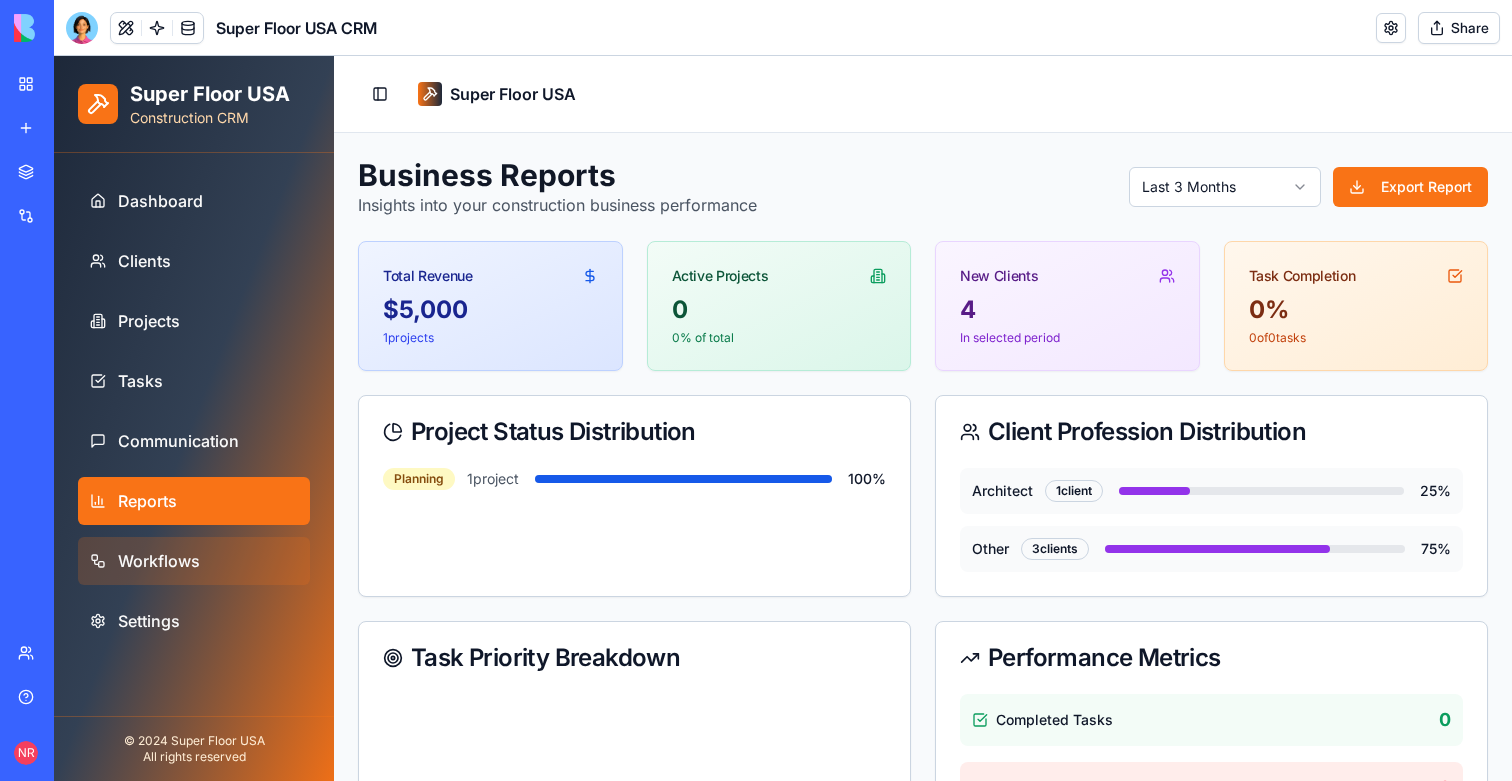 click on "Workflows" at bounding box center [194, 561] 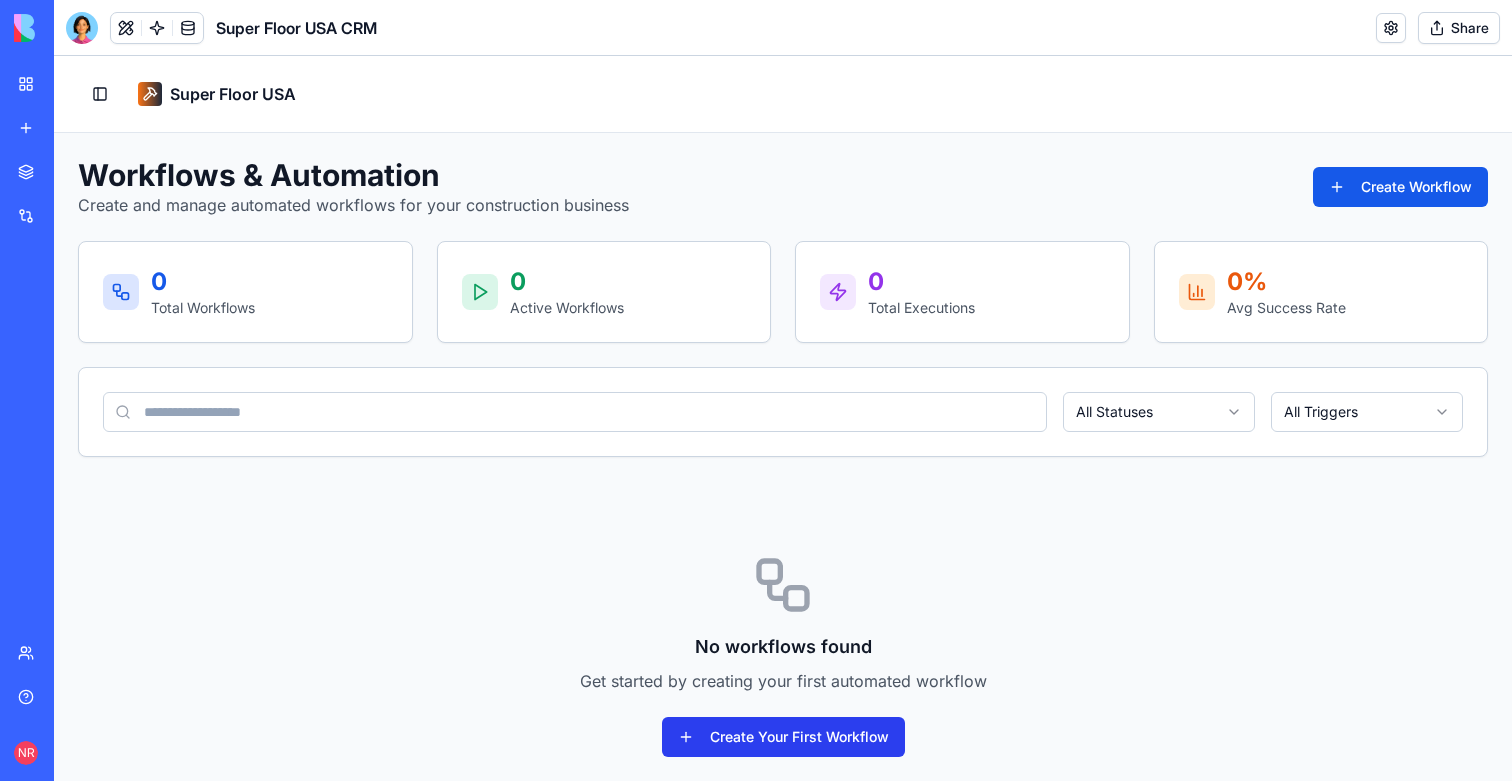 click on "Create Your First Workflow" at bounding box center [783, 737] 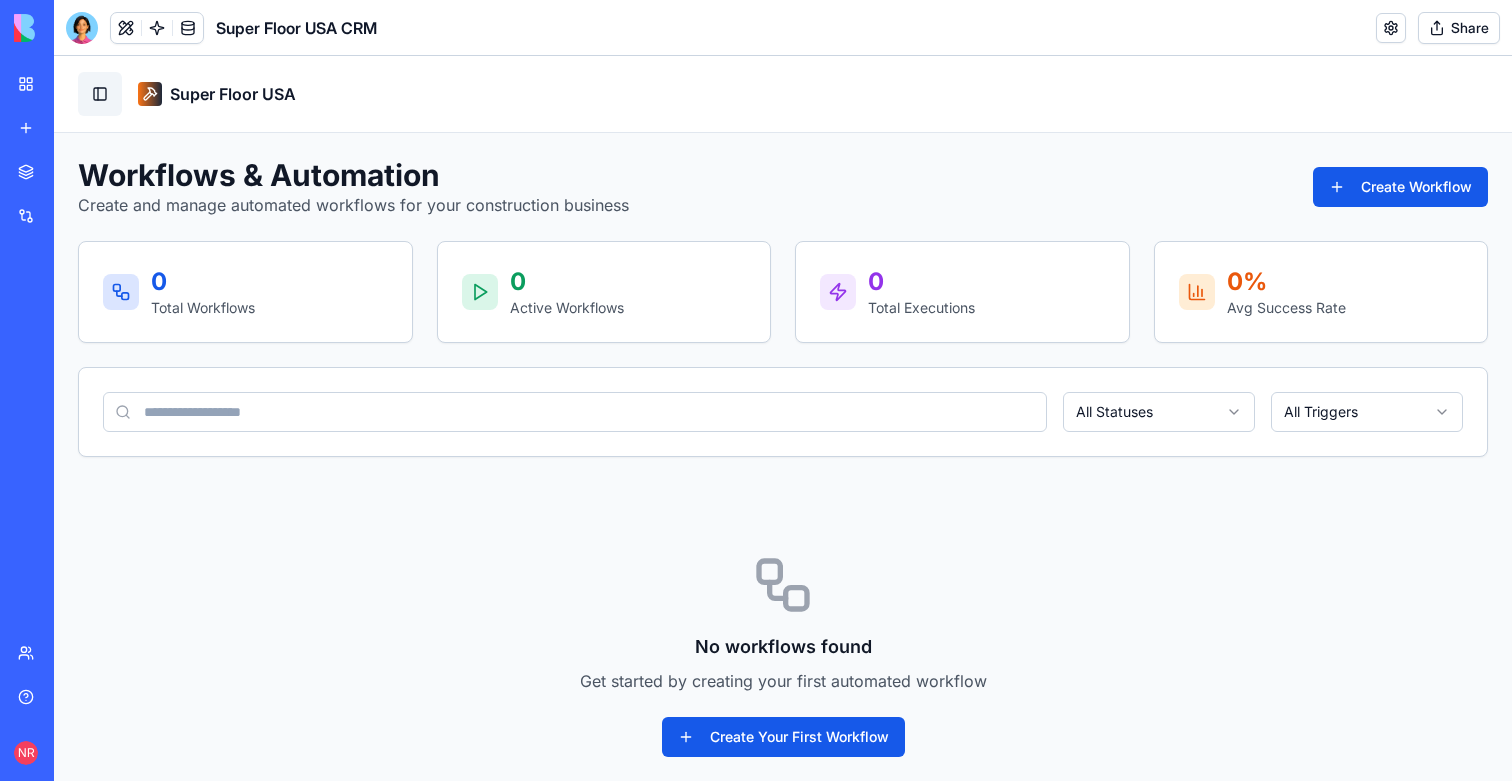 click on "Toggle Sidebar" at bounding box center [100, 94] 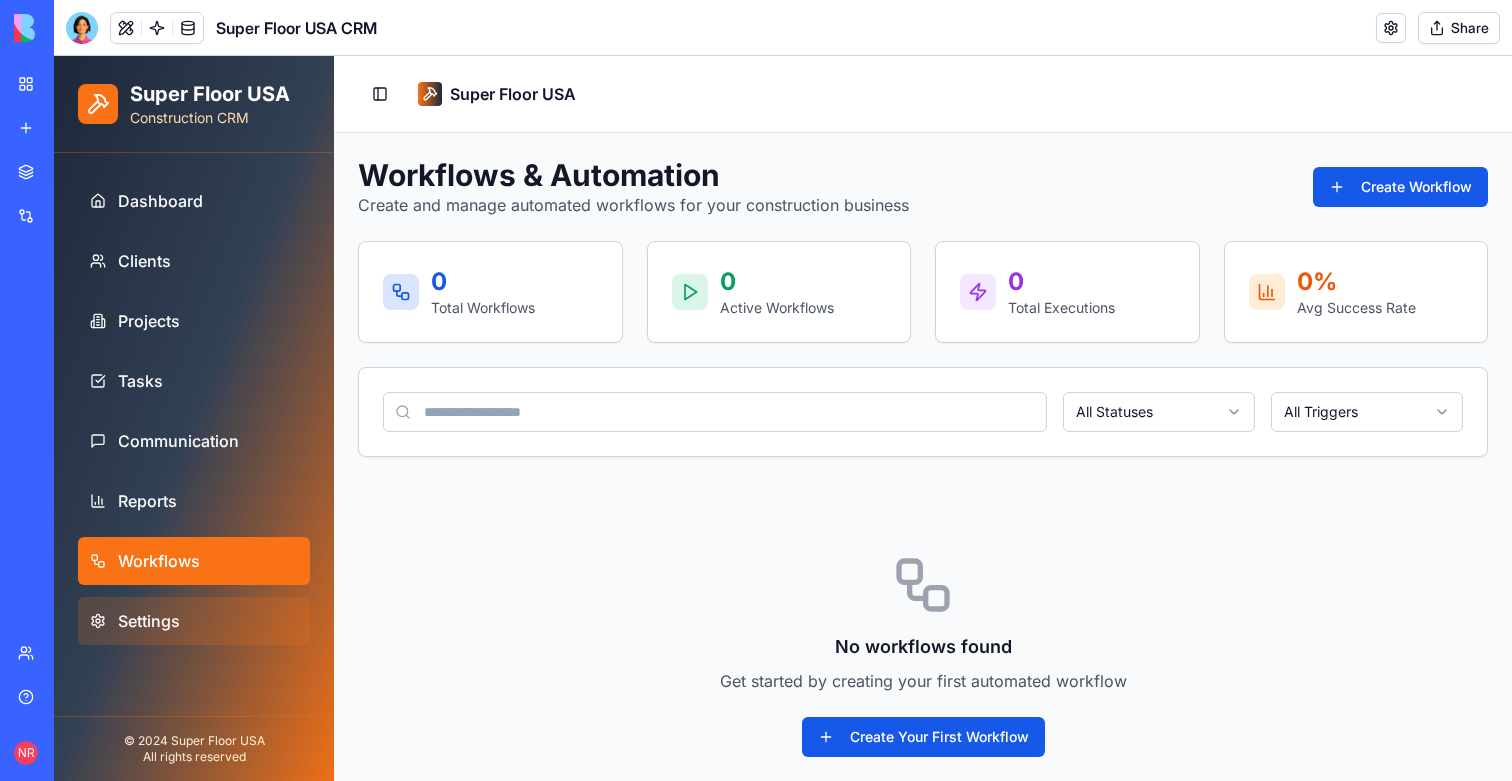 click on "Settings" at bounding box center [149, 621] 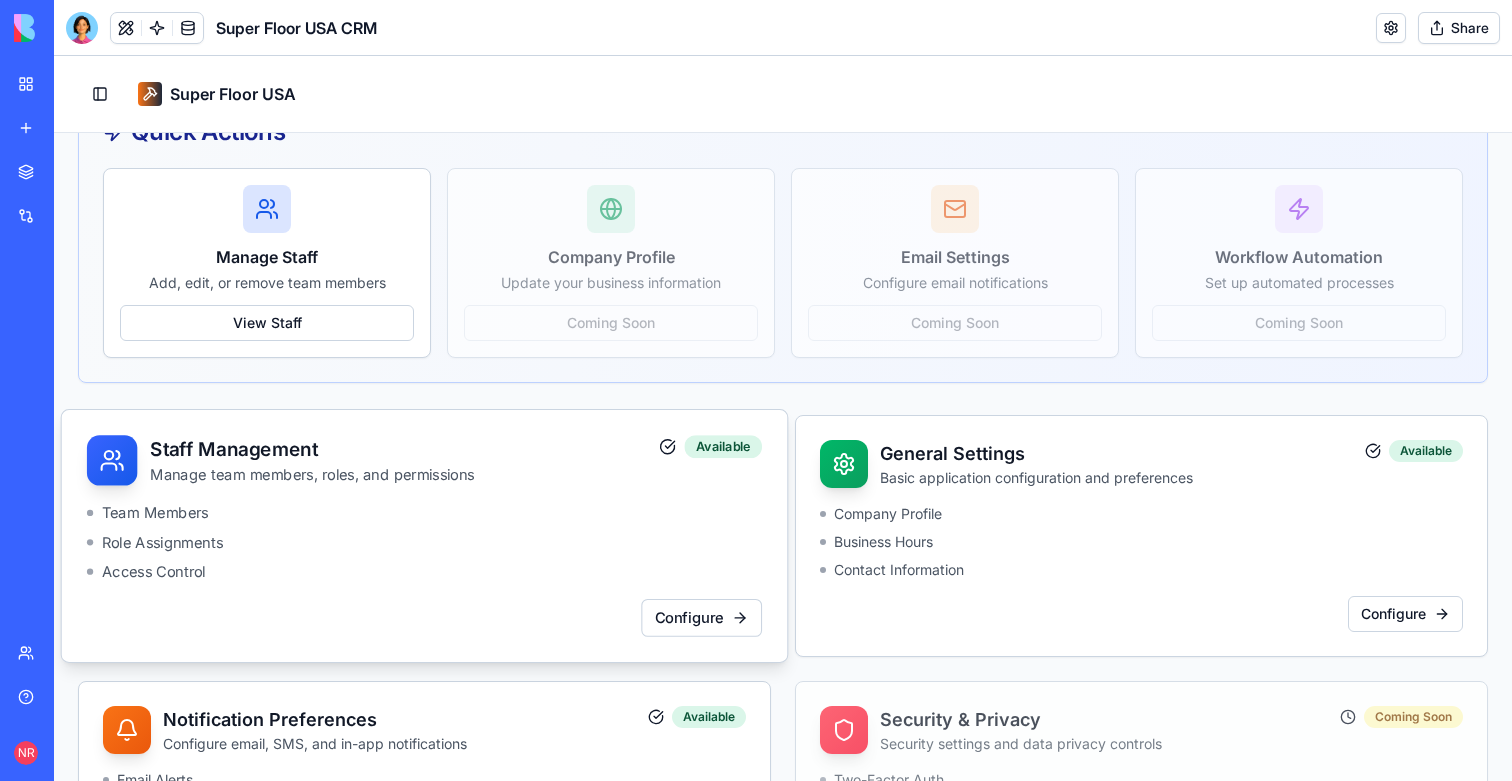 scroll, scrollTop: 155, scrollLeft: 0, axis: vertical 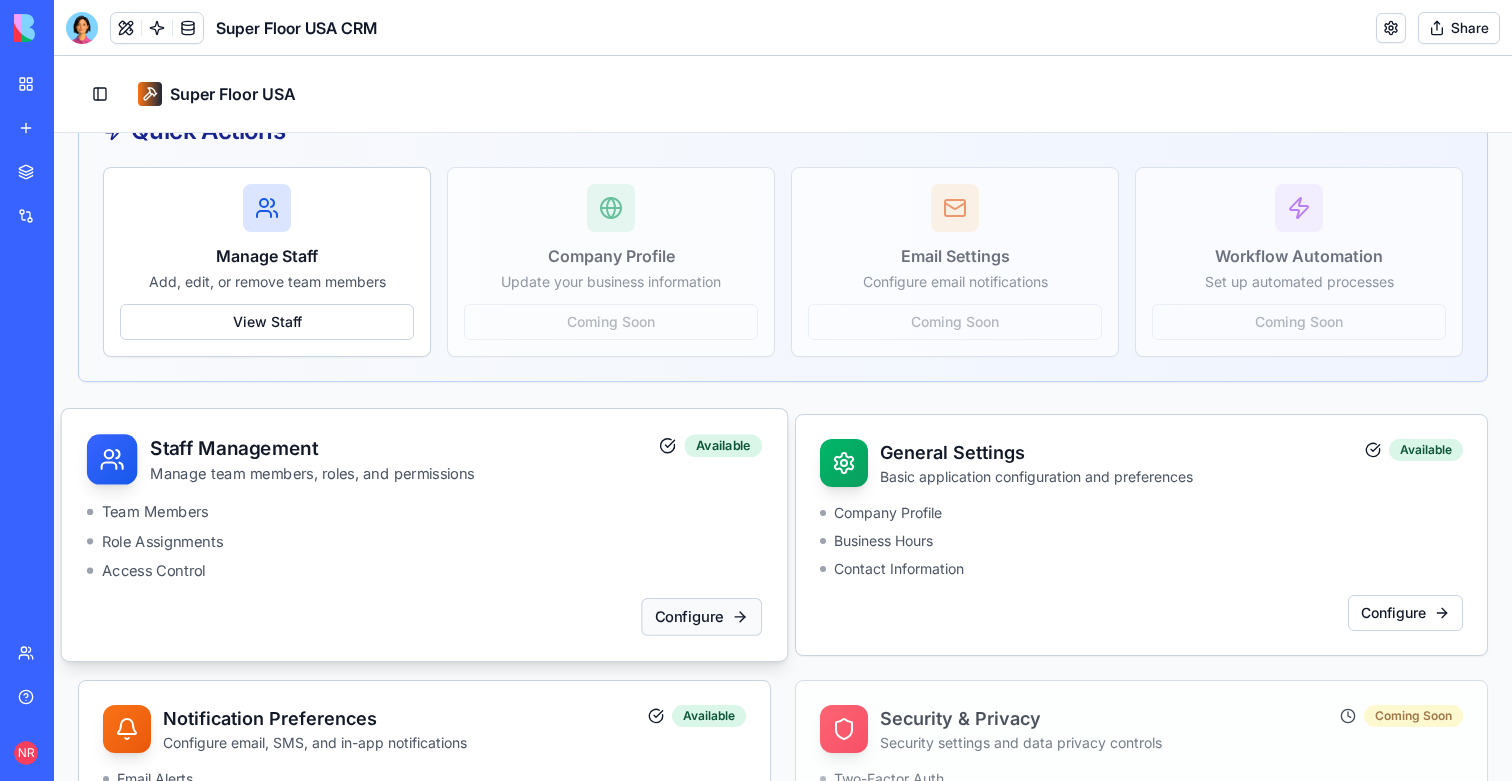 click on "Configure" at bounding box center [701, 617] 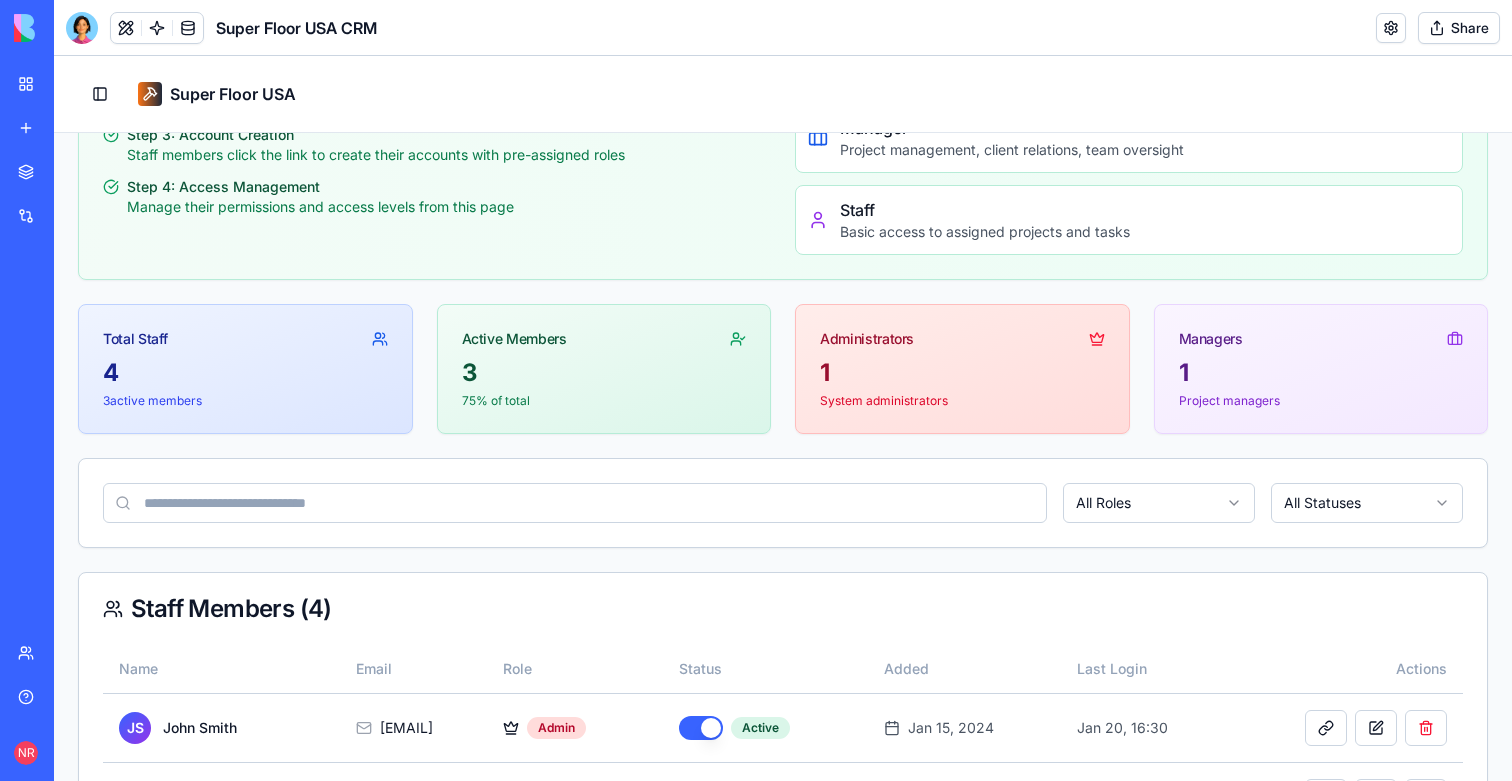 scroll, scrollTop: 565, scrollLeft: 0, axis: vertical 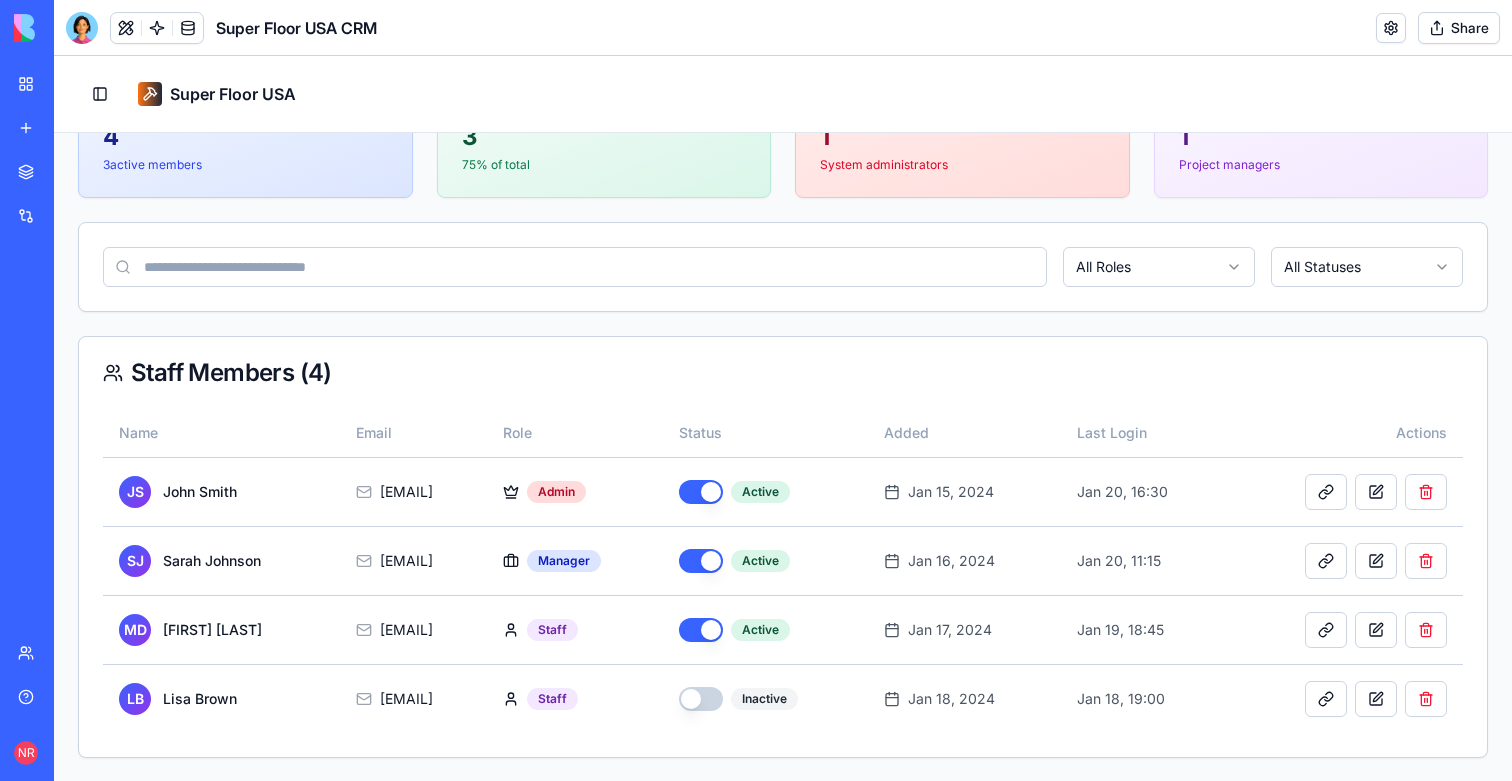click on "Share" at bounding box center [1459, 28] 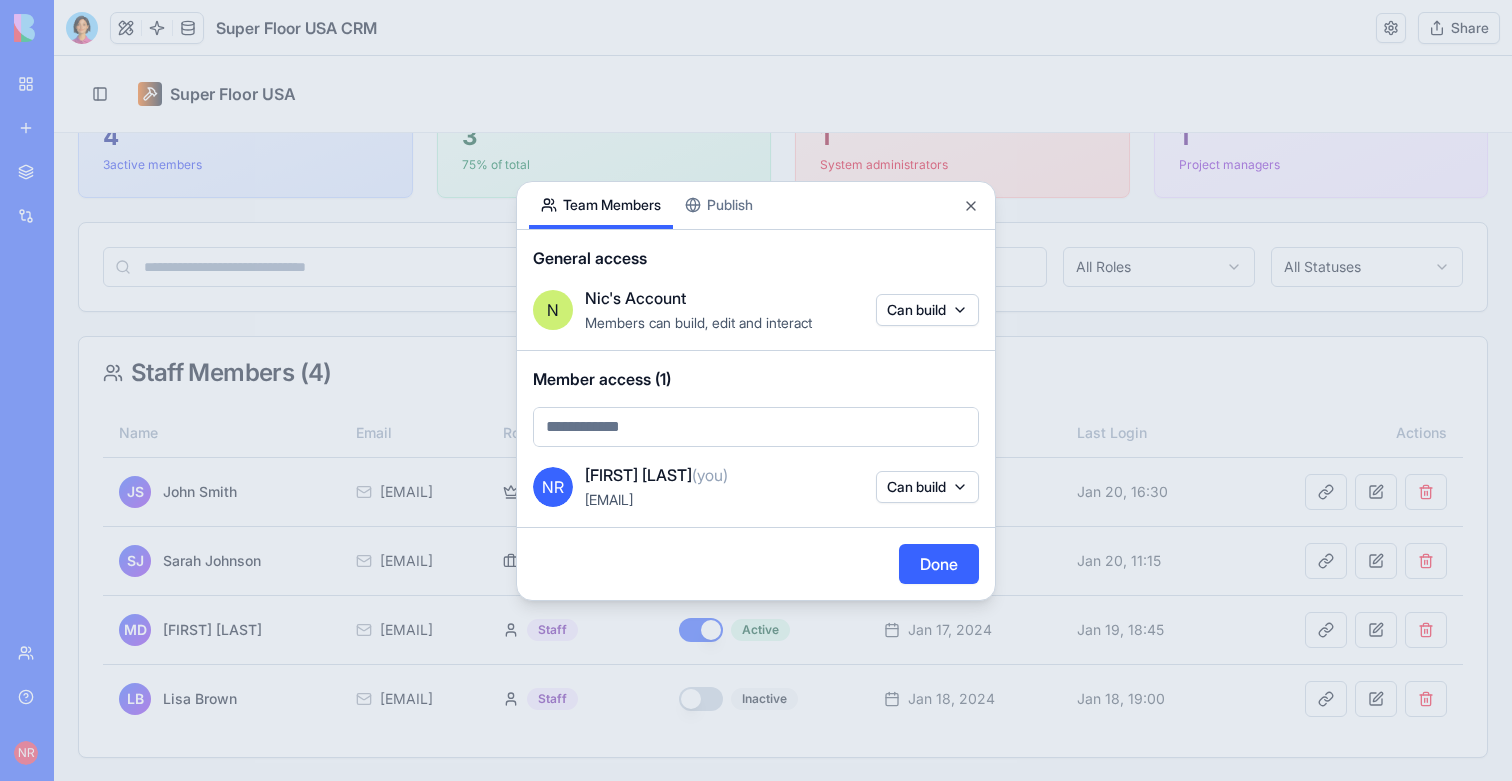 click on "Can build" at bounding box center [927, 487] 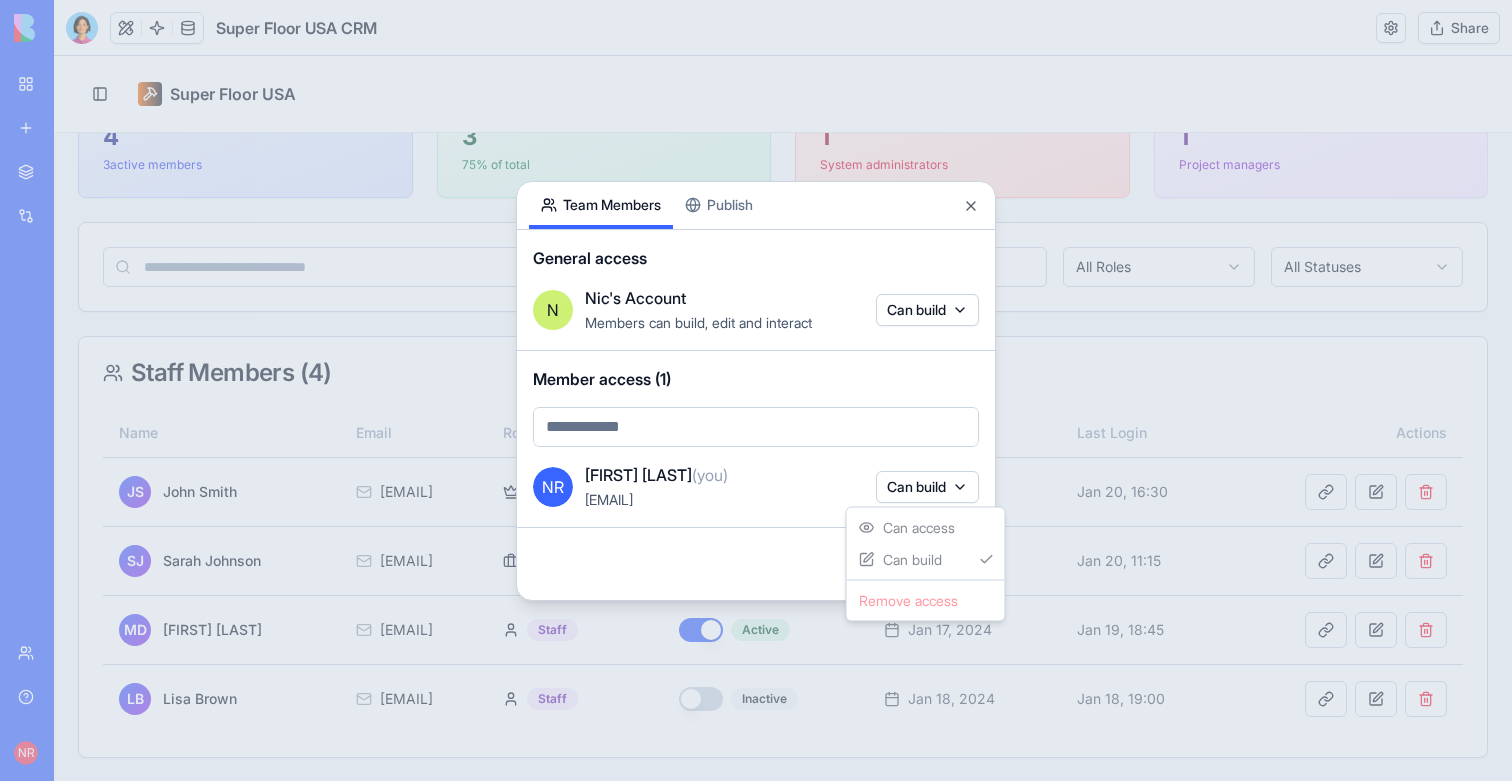 click at bounding box center [756, 390] 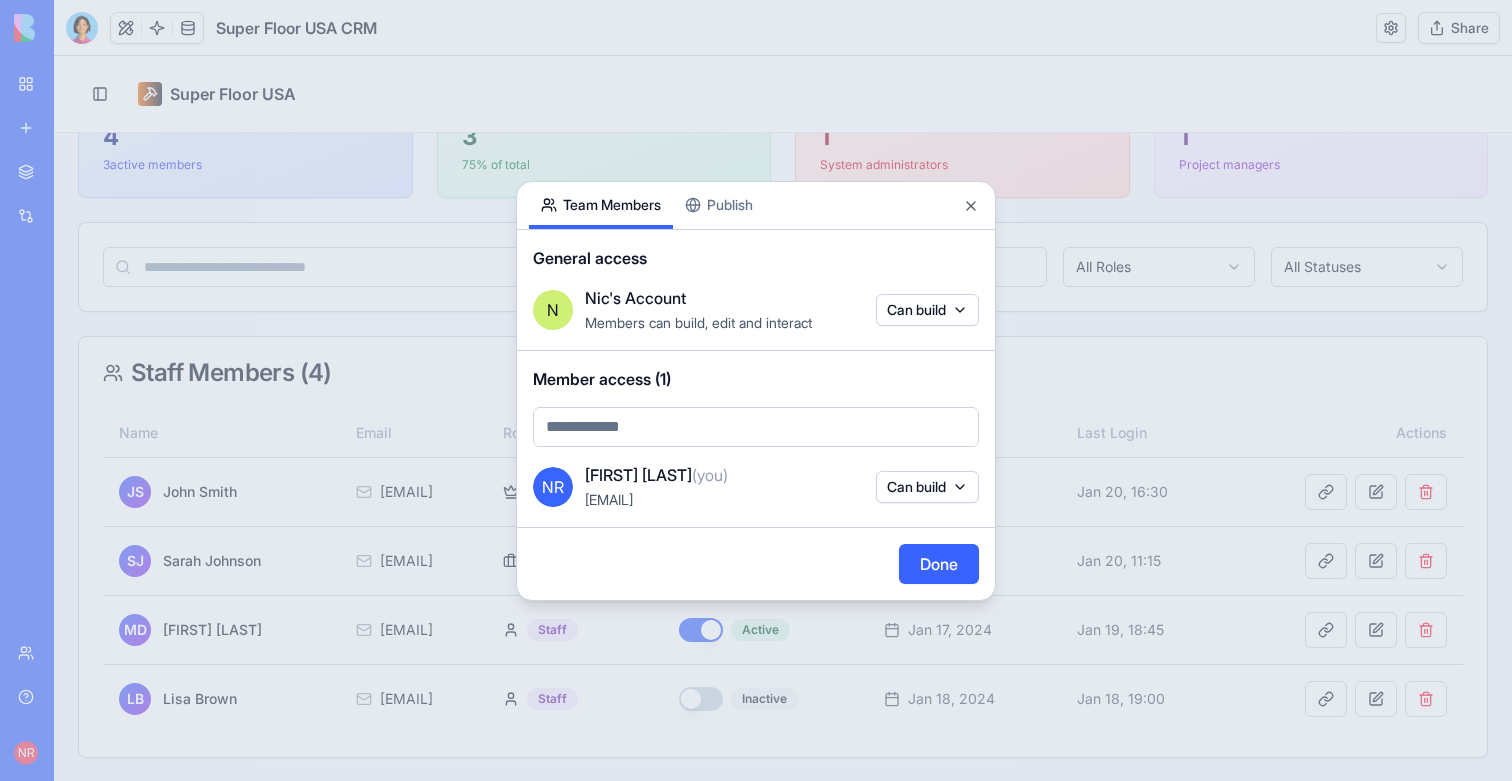click on "NR [FIRST] [LAST]  (you) [EMAIL] Can build" at bounding box center (756, 495) 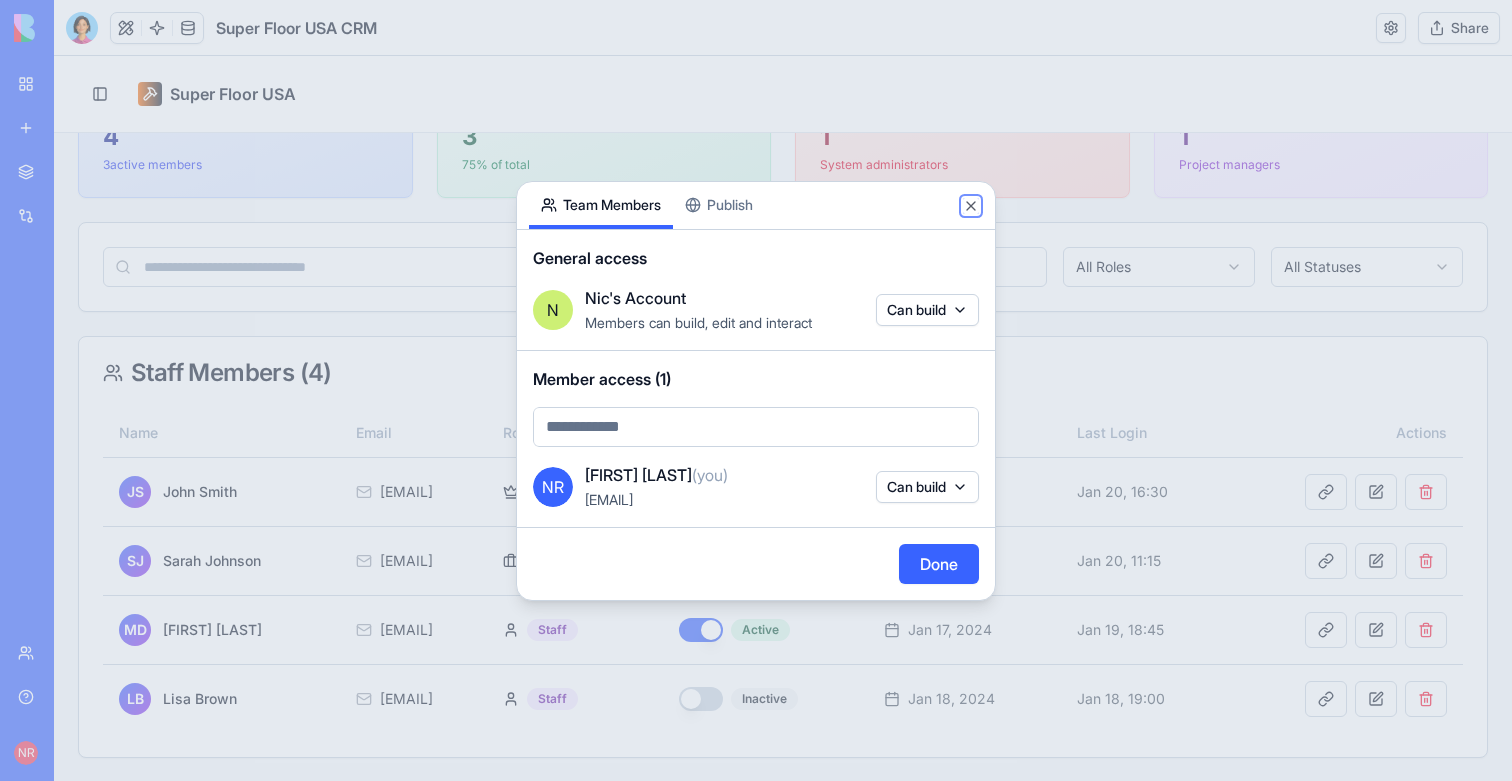 click on "Close" at bounding box center [971, 206] 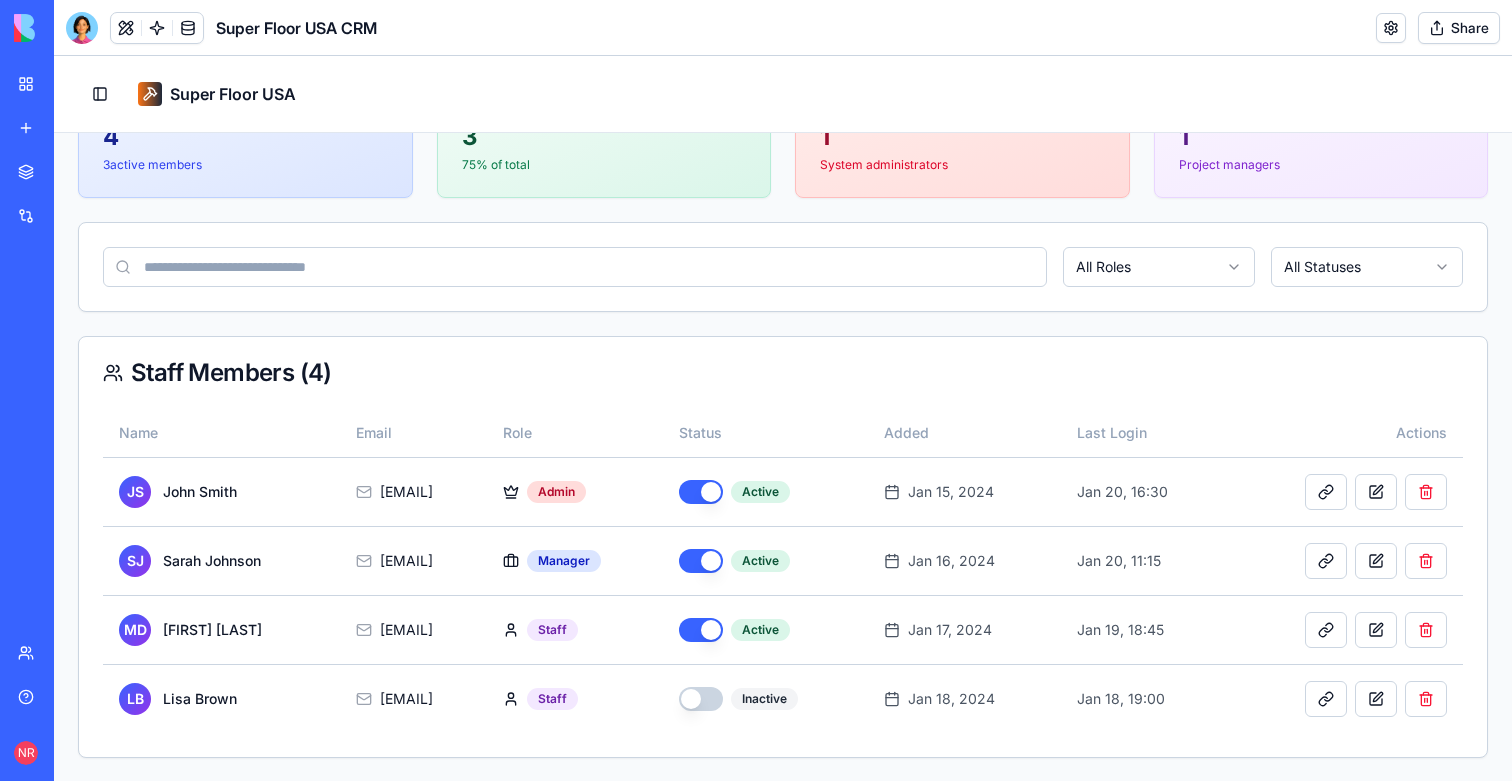 click on "Share" at bounding box center (1459, 28) 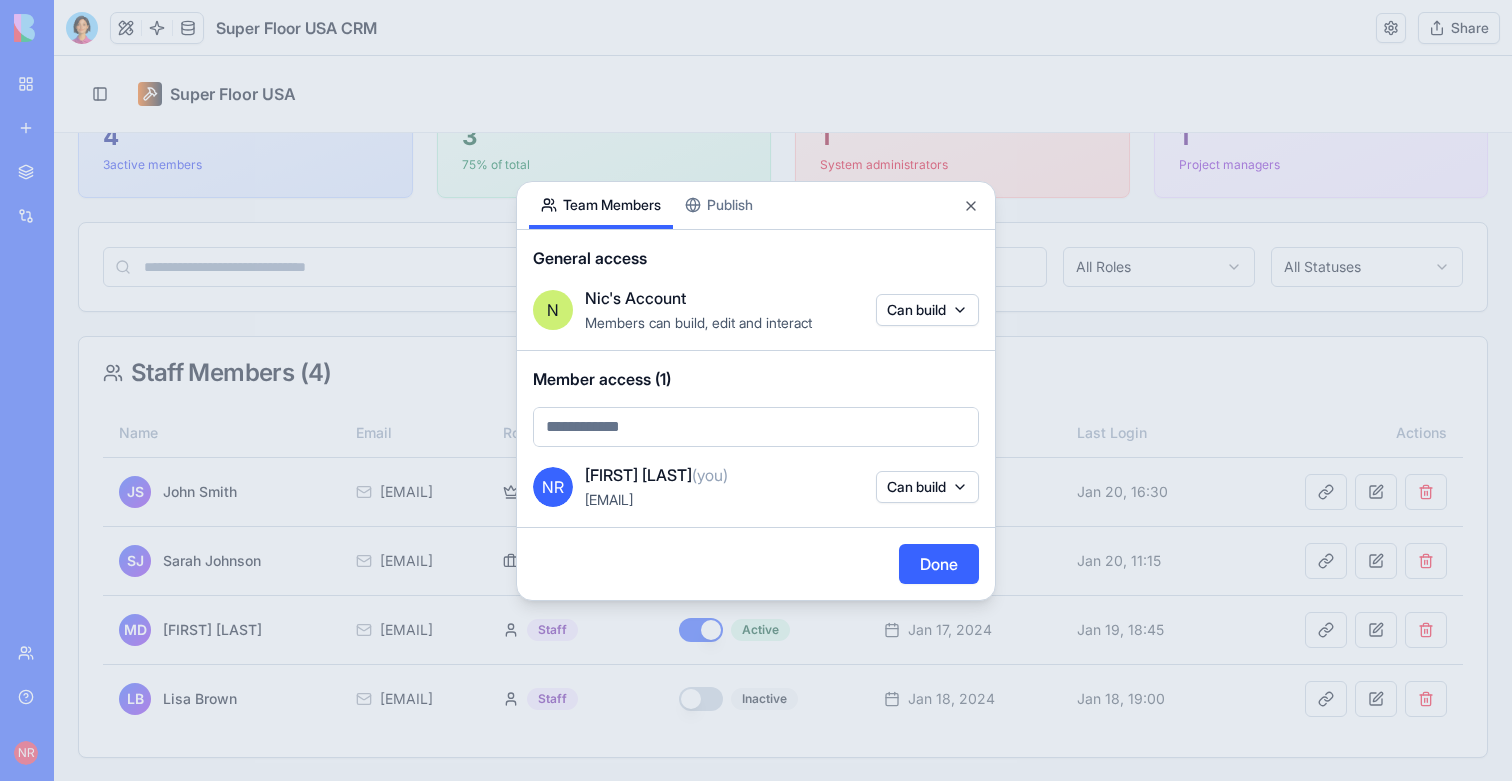 click at bounding box center (756, 390) 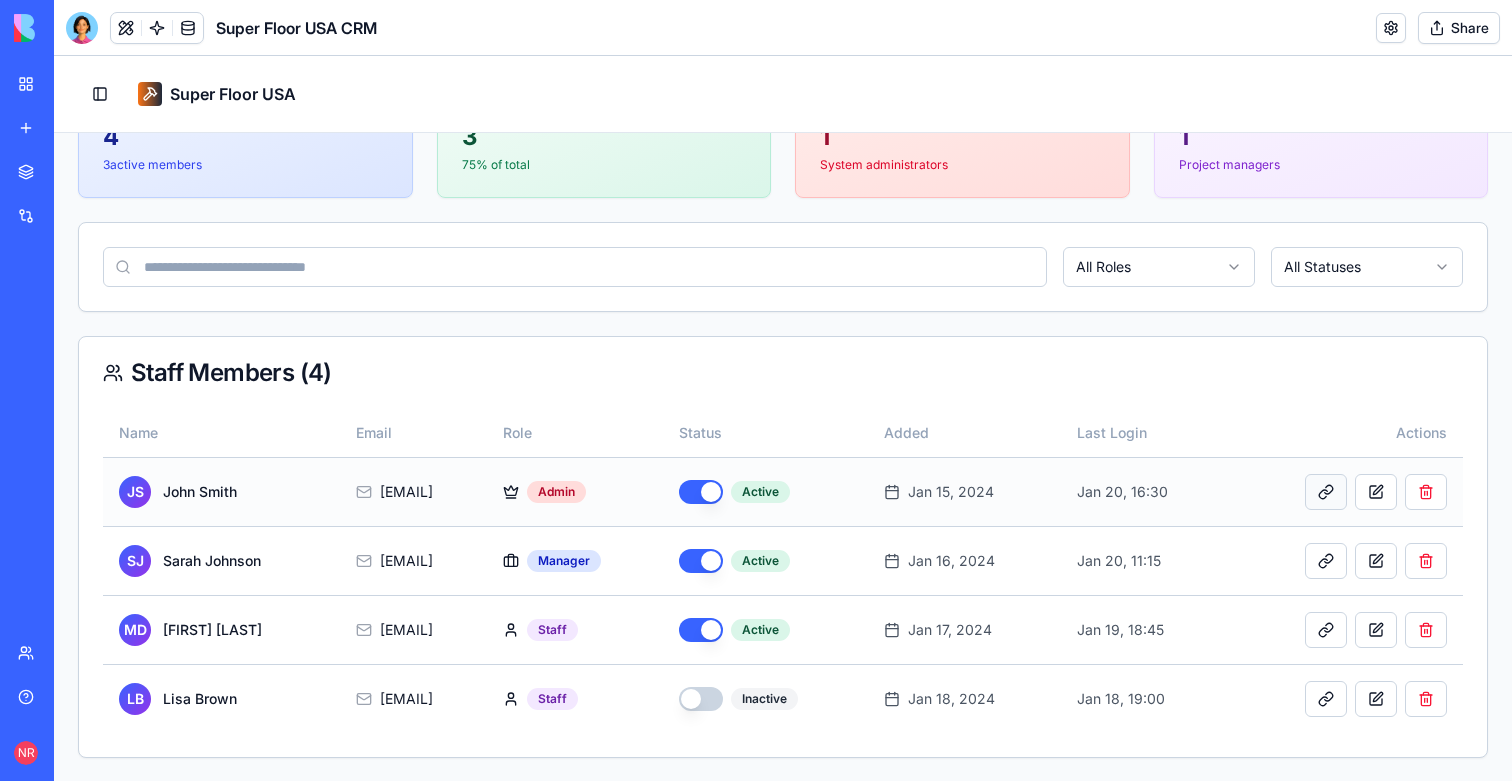 click at bounding box center (1326, 492) 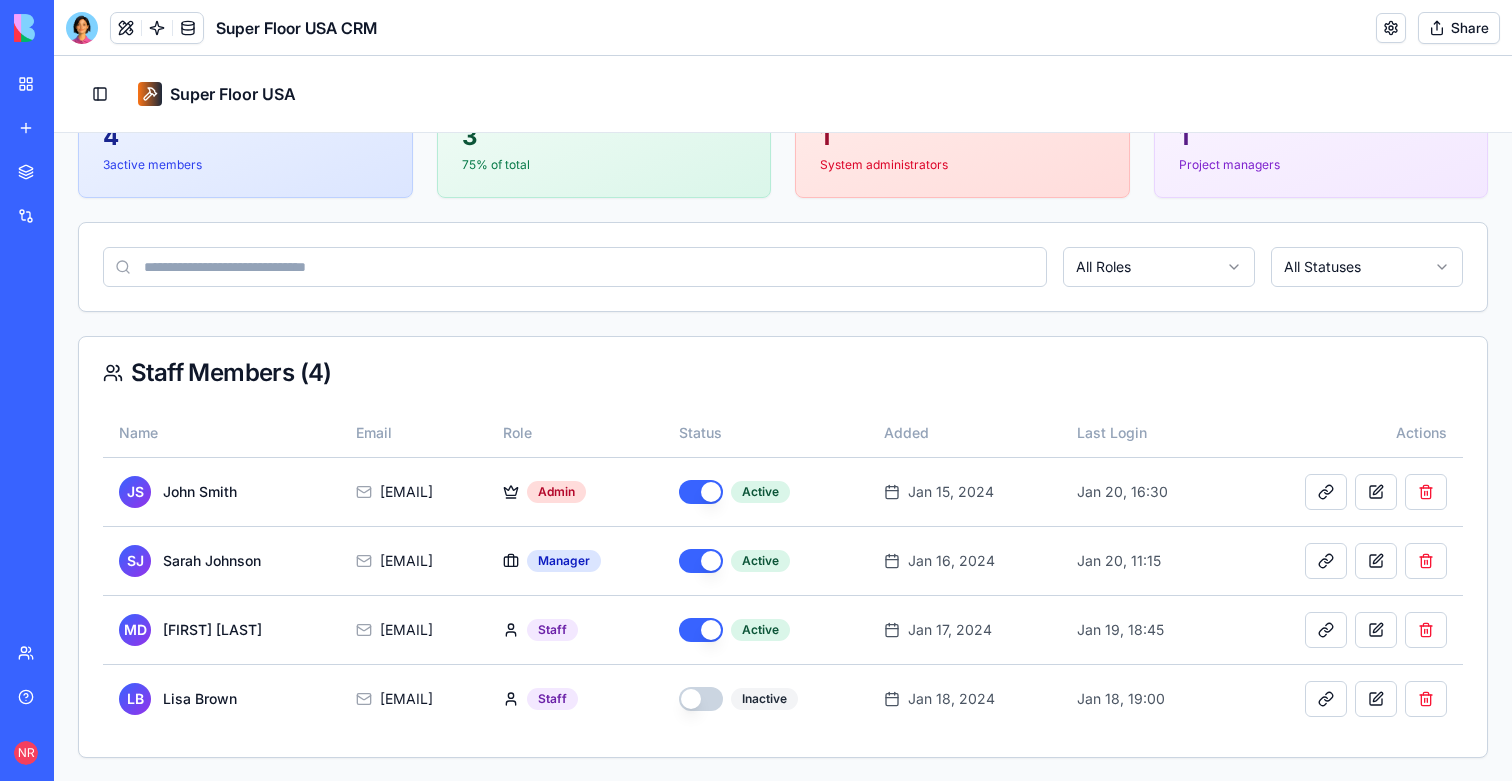 click on "Share" at bounding box center (1459, 28) 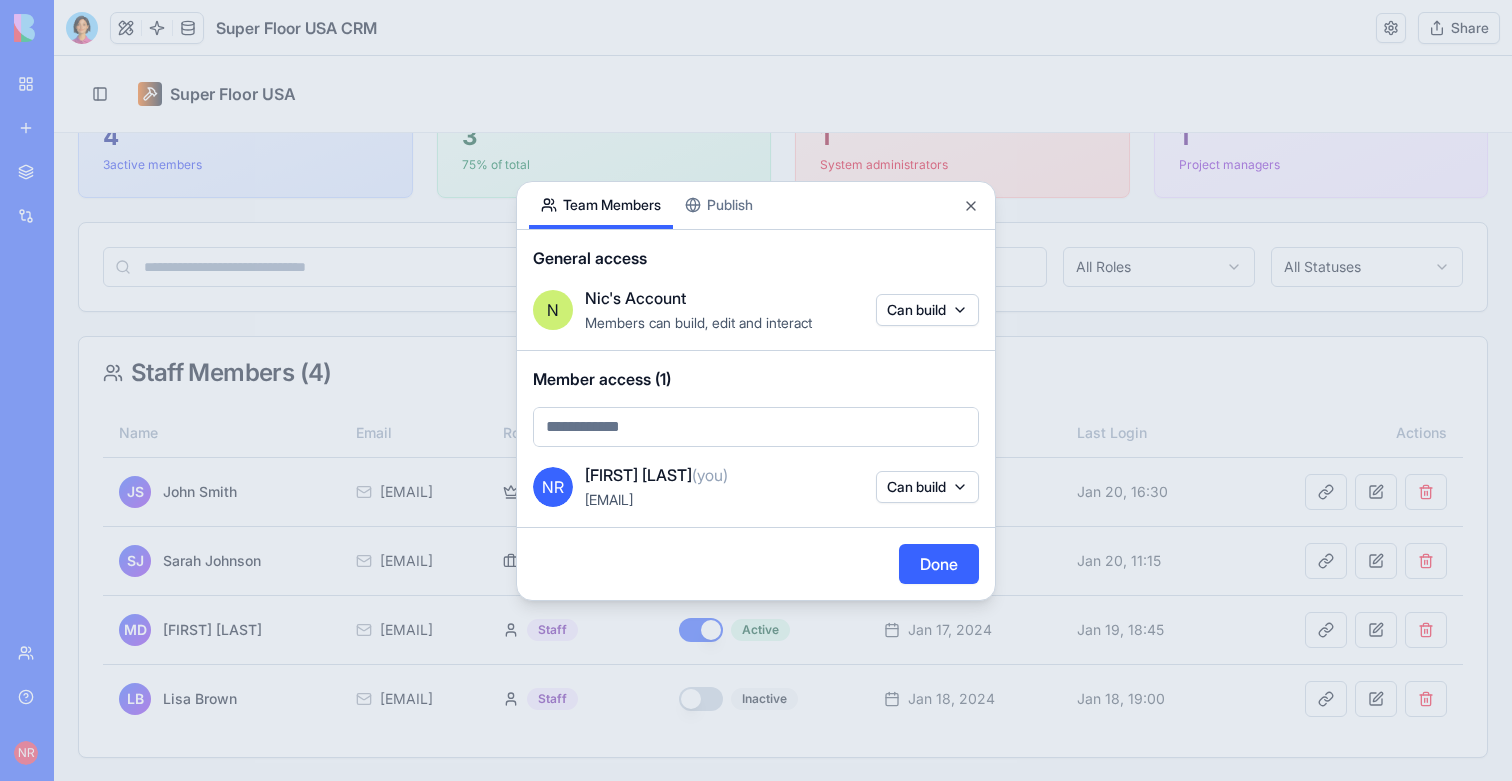 click on "Share App Team Members Publish General access N [FIRST] [LAST]  (you) [EMAIL] Can build Done Close" at bounding box center [756, 391] 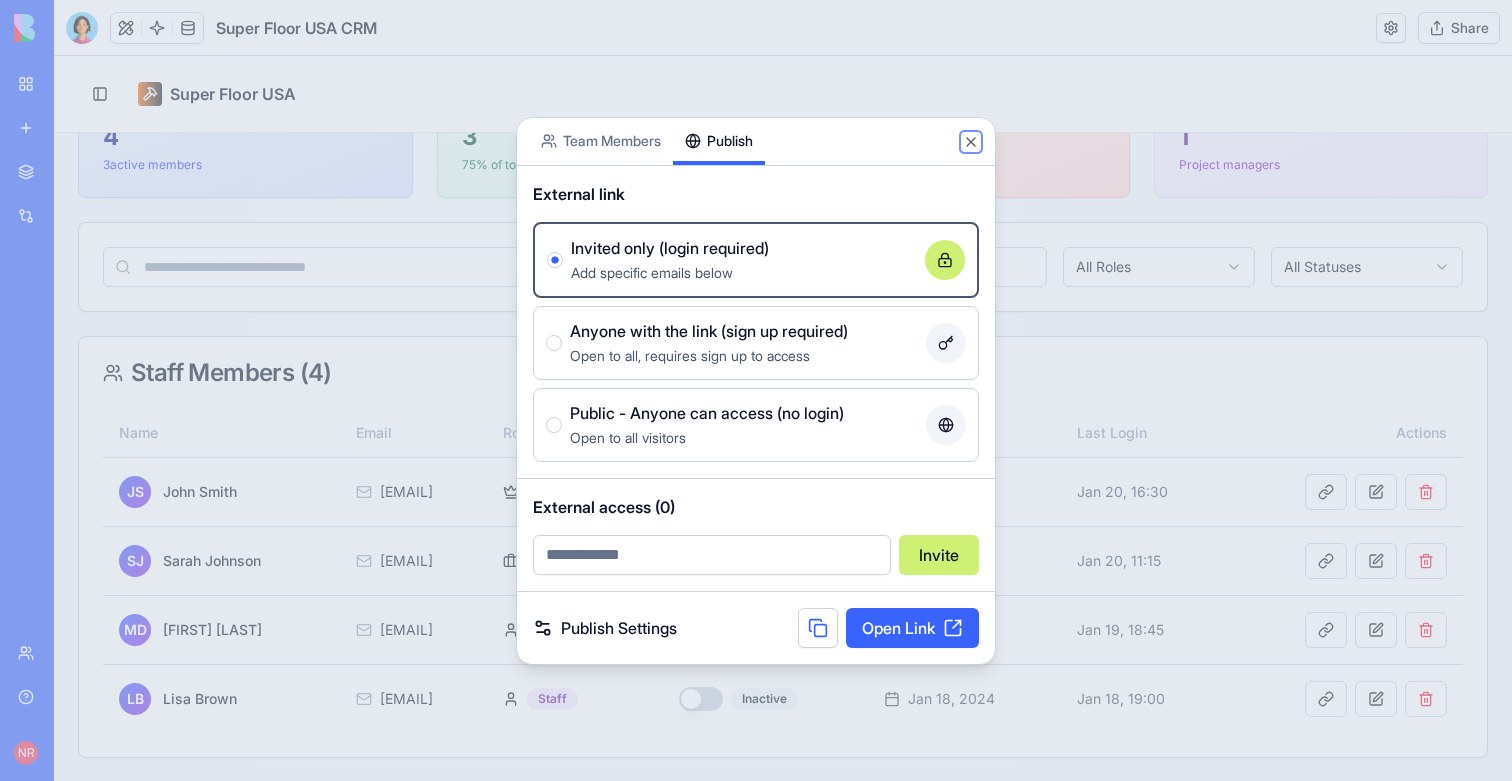 click on "Close" at bounding box center [971, 142] 